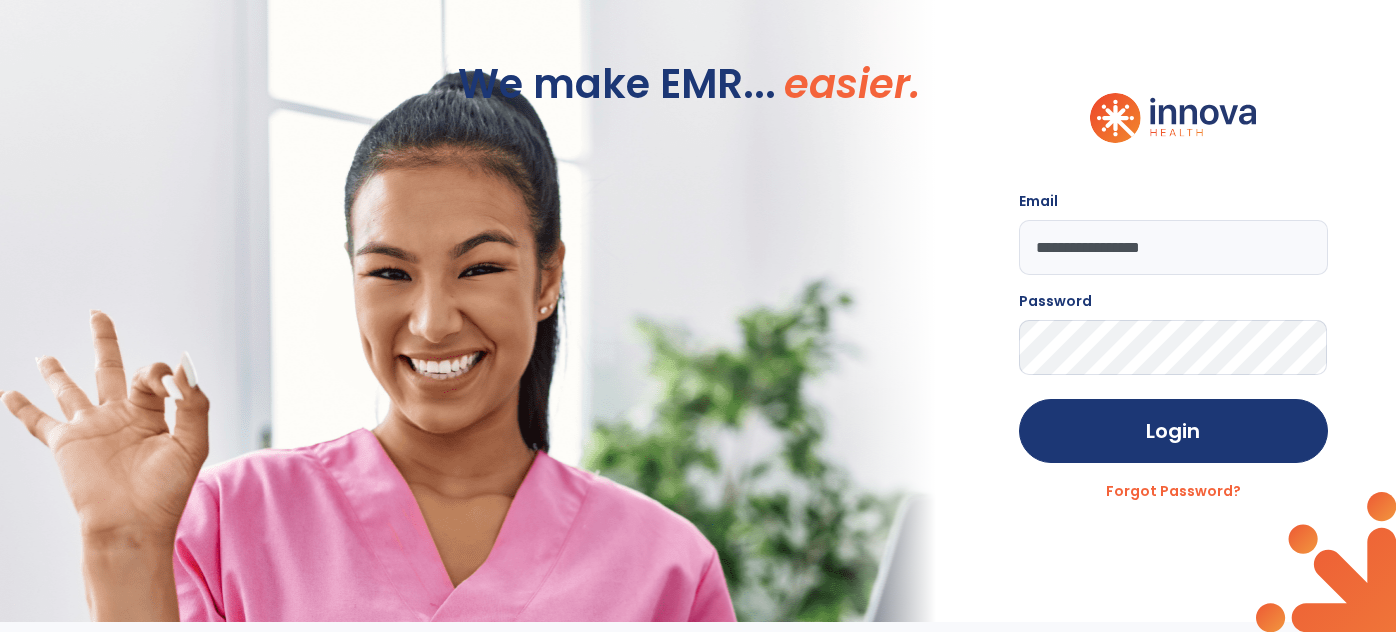 scroll, scrollTop: 0, scrollLeft: 0, axis: both 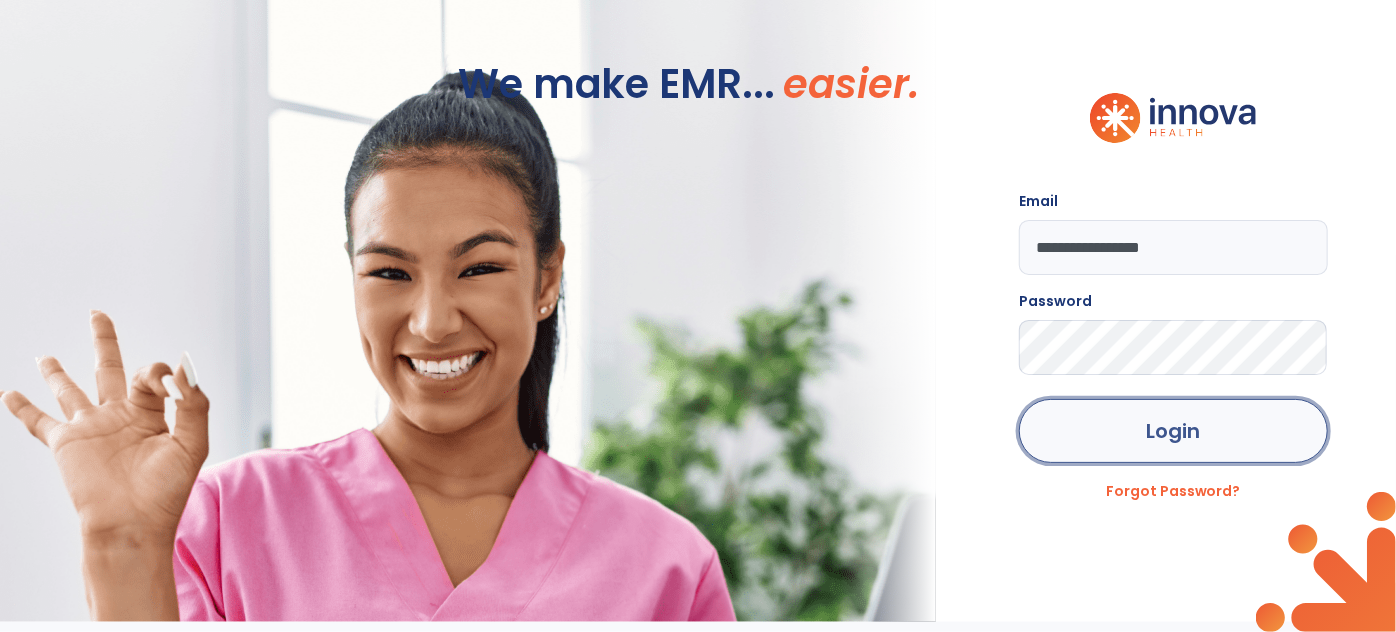 click on "Login" 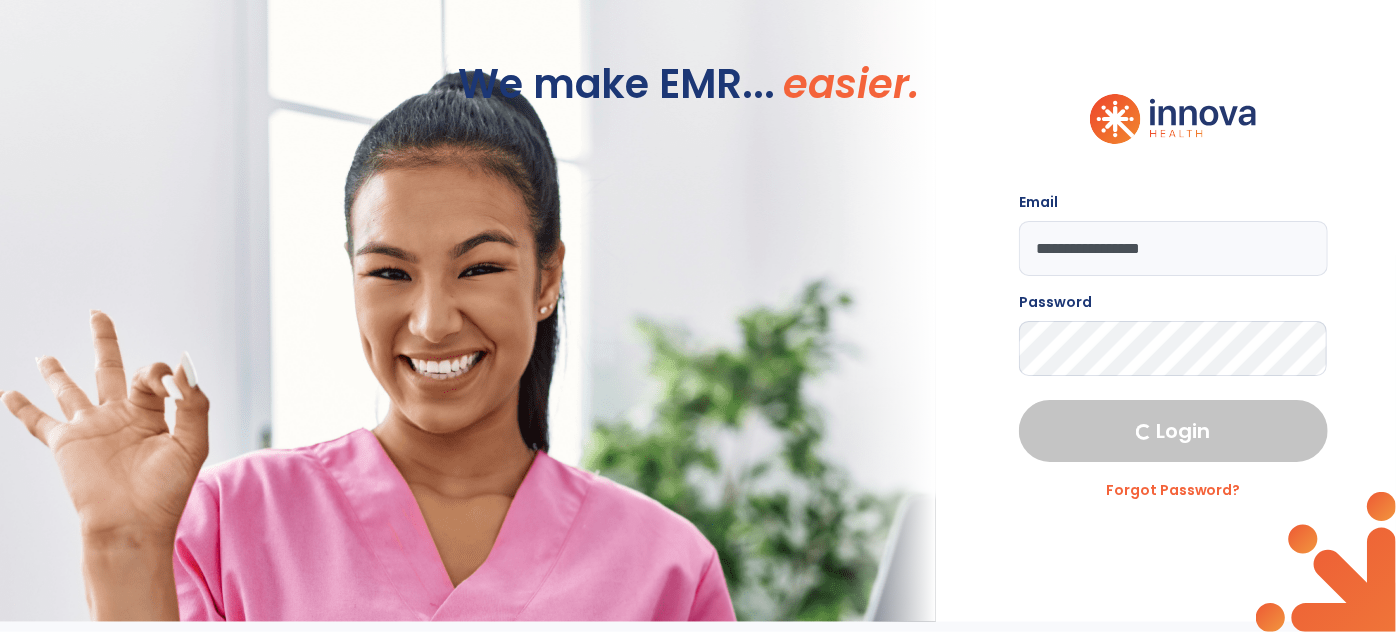 select on "****" 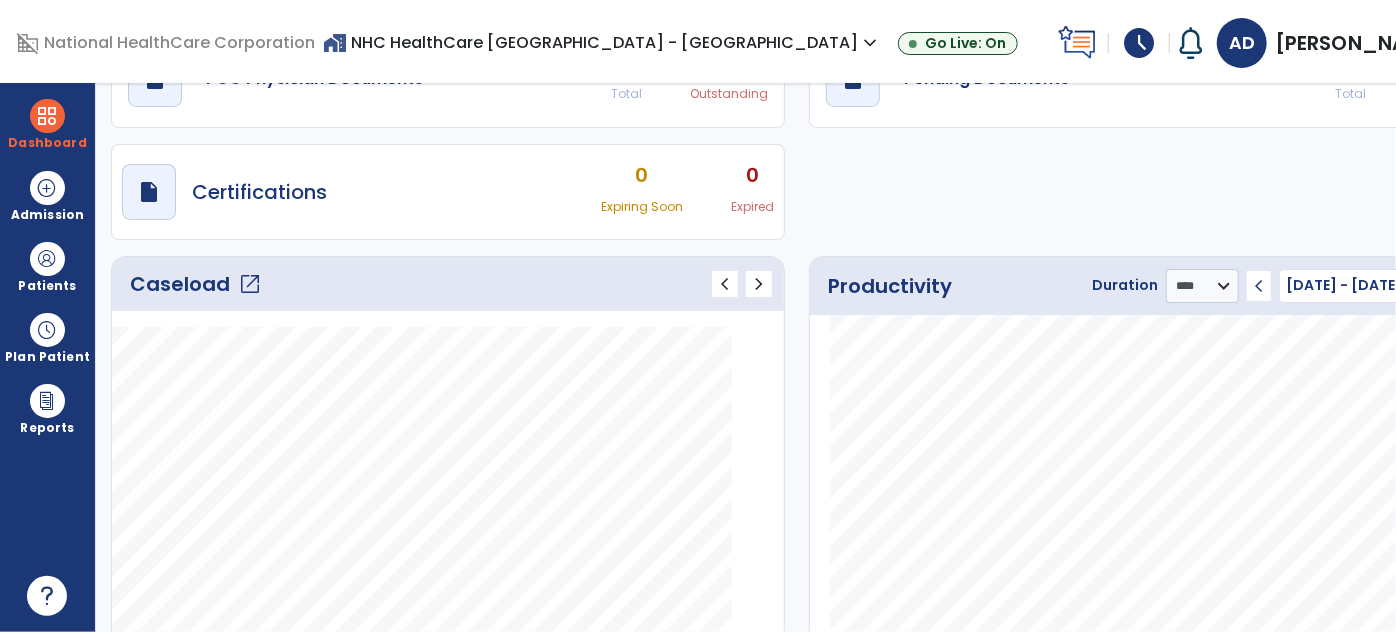 scroll, scrollTop: 181, scrollLeft: 0, axis: vertical 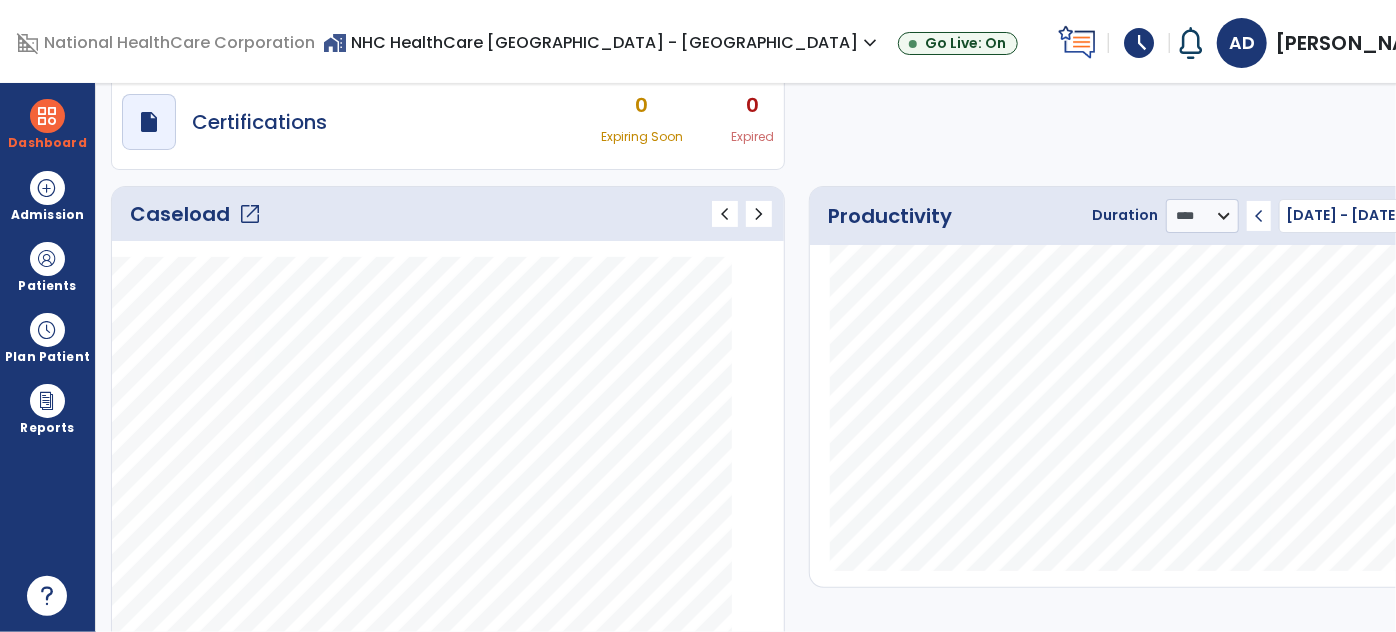 click on "open_in_new" 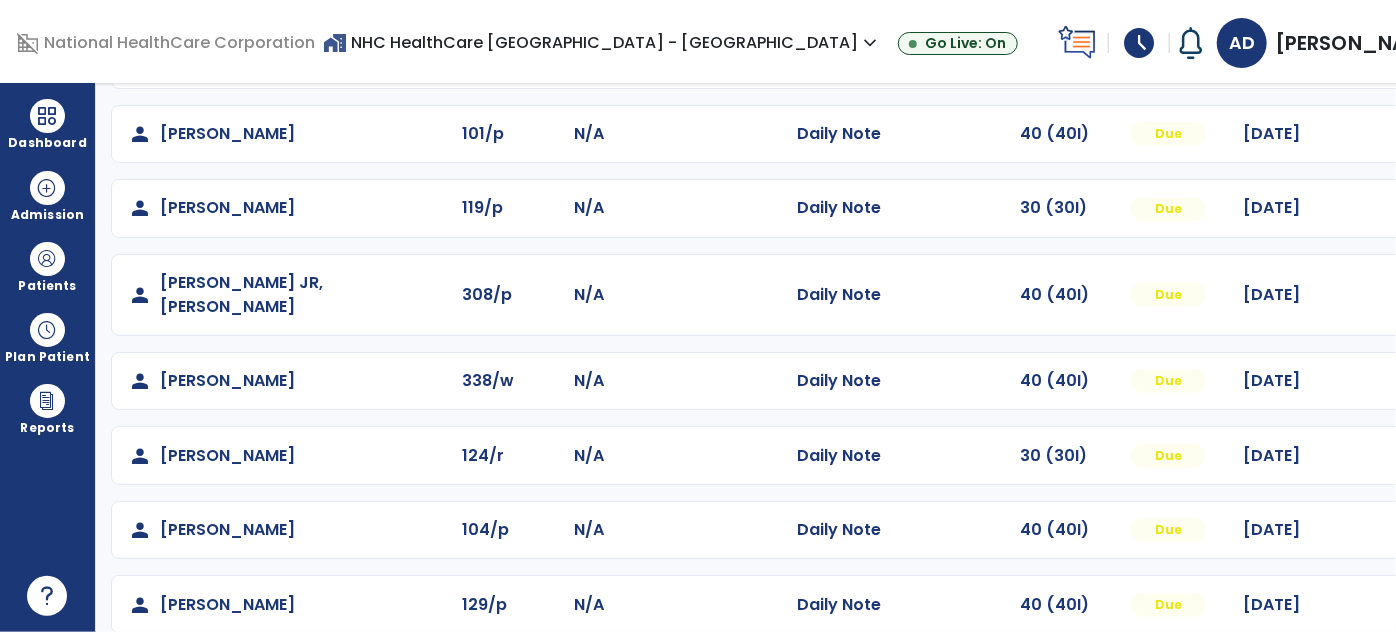 scroll, scrollTop: 674, scrollLeft: 0, axis: vertical 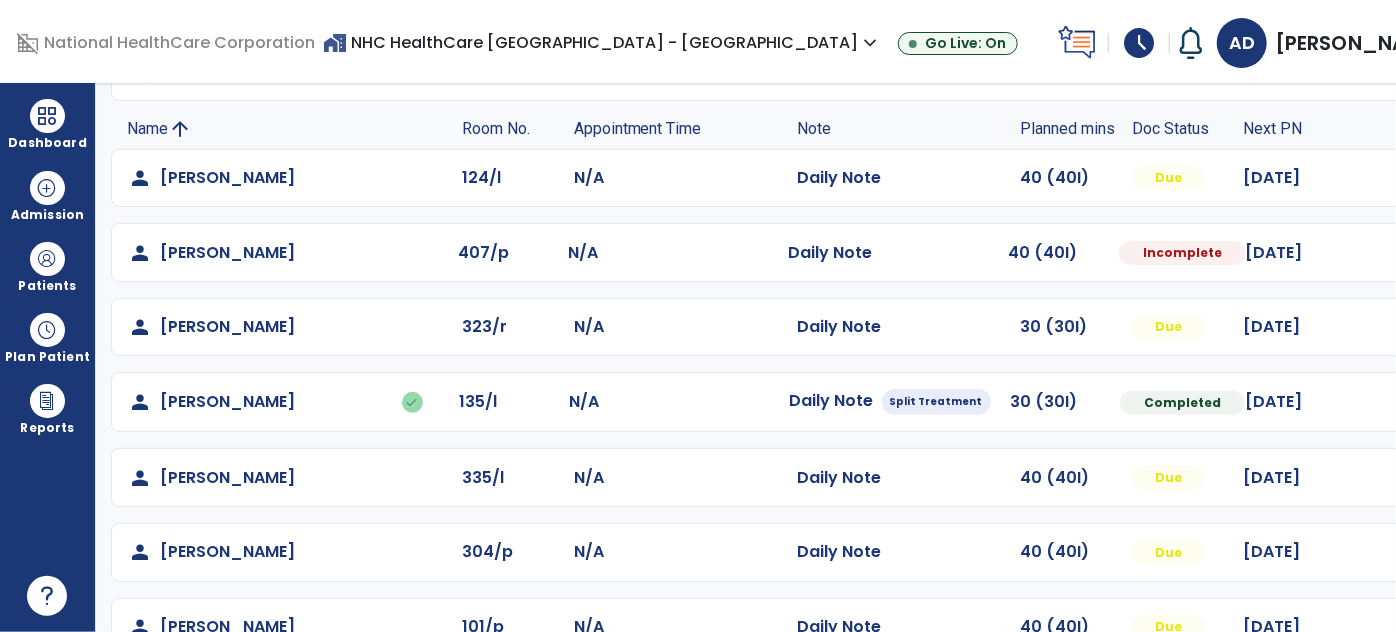 click at bounding box center [1418, 178] 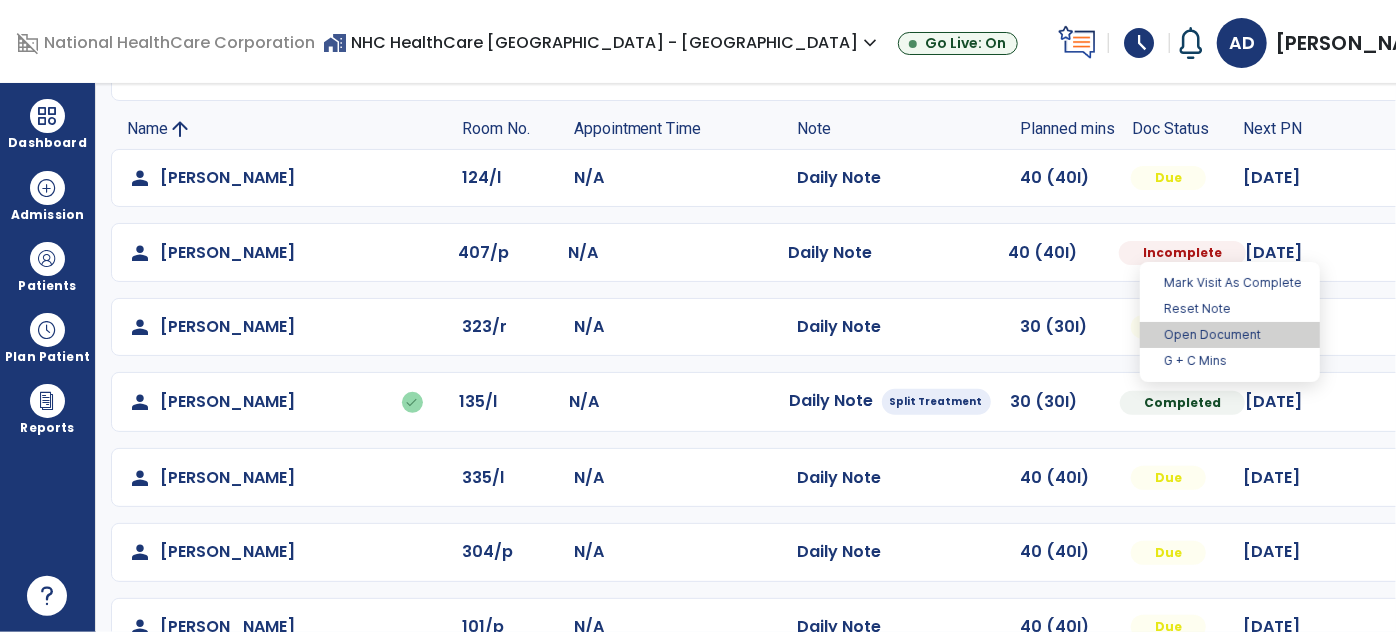 click on "Open Document" at bounding box center [1230, 335] 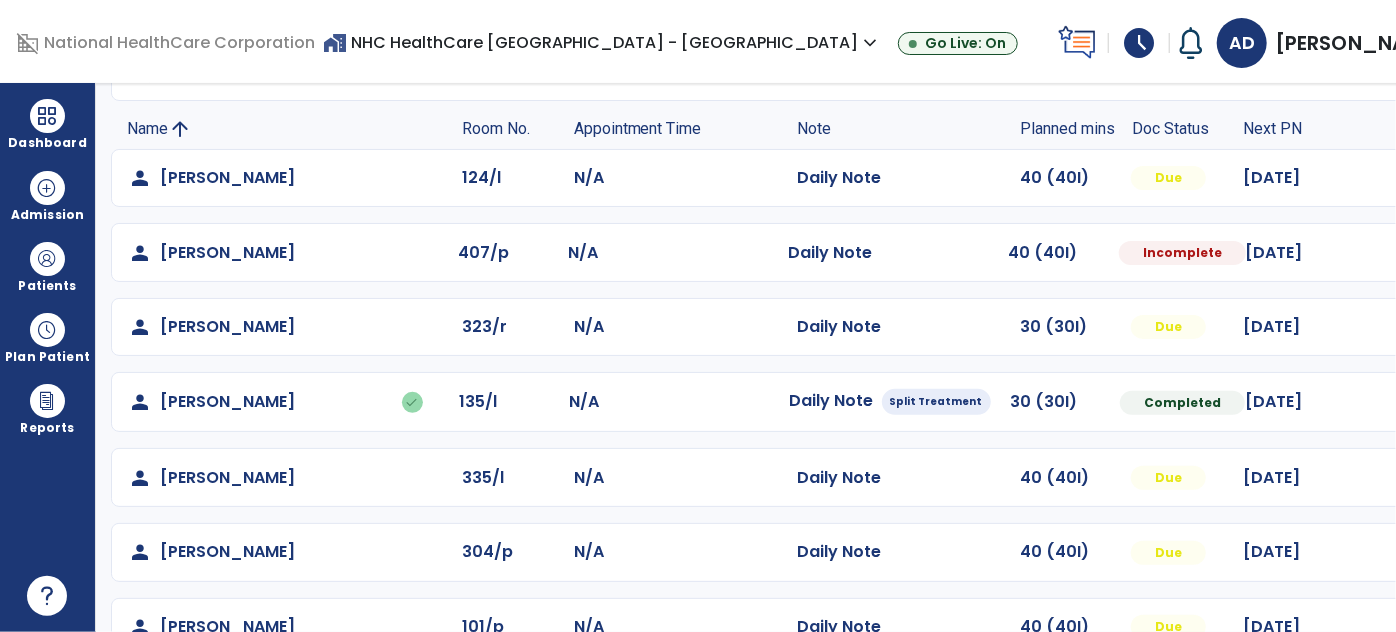 select on "*" 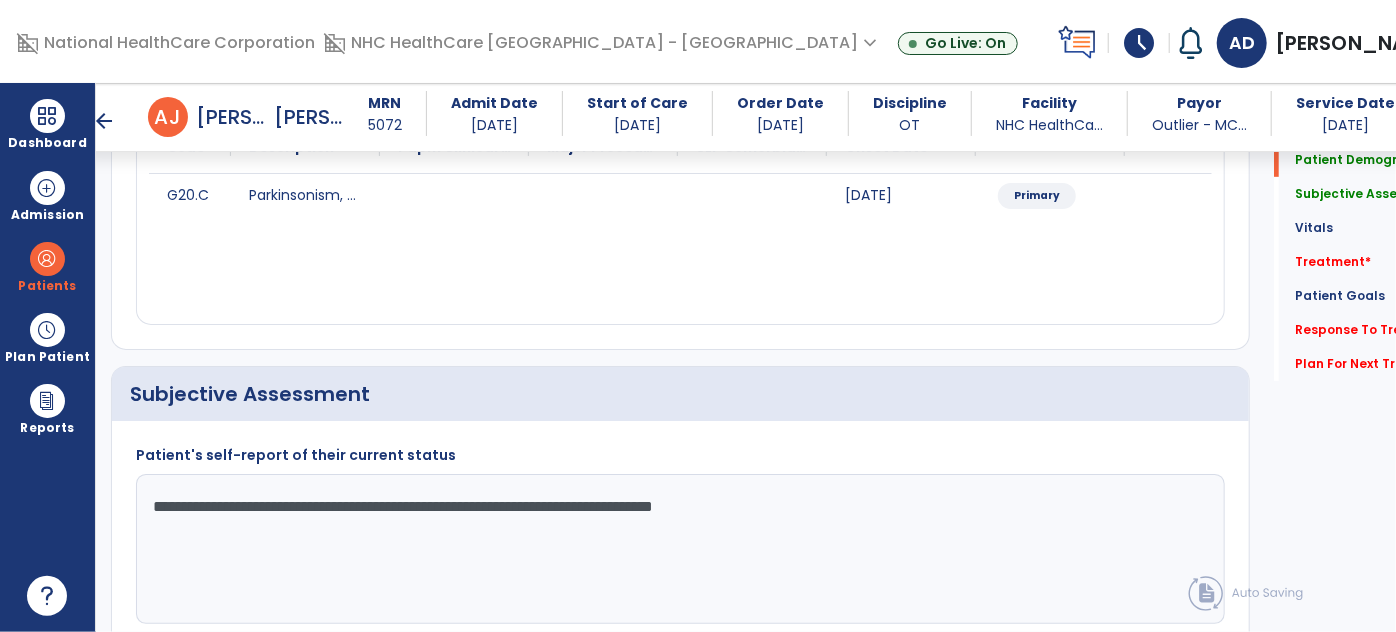 scroll, scrollTop: 545, scrollLeft: 0, axis: vertical 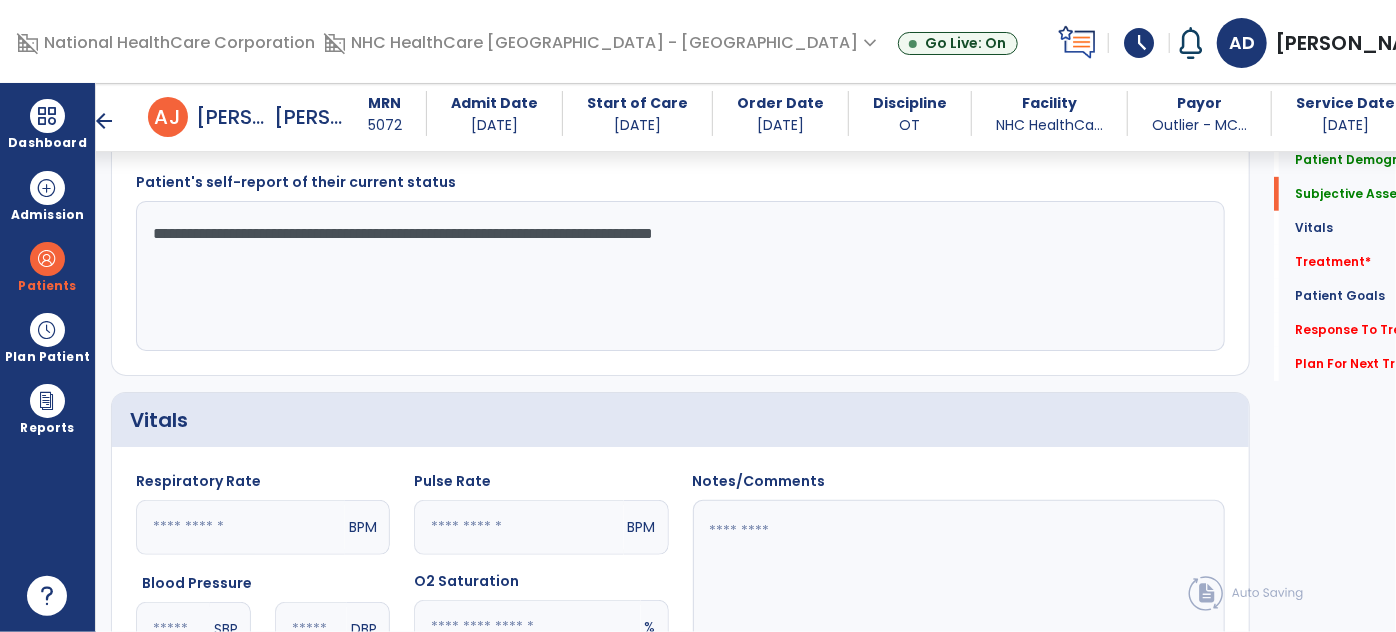 click on "**********" 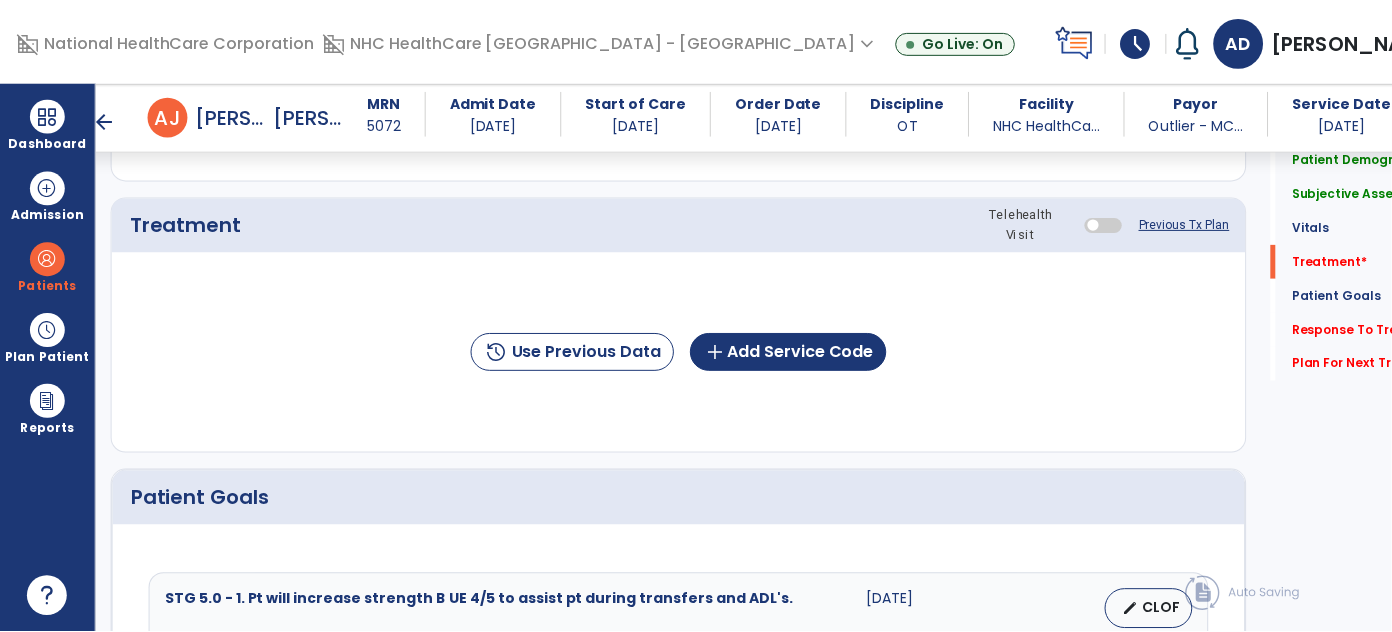 scroll, scrollTop: 1181, scrollLeft: 0, axis: vertical 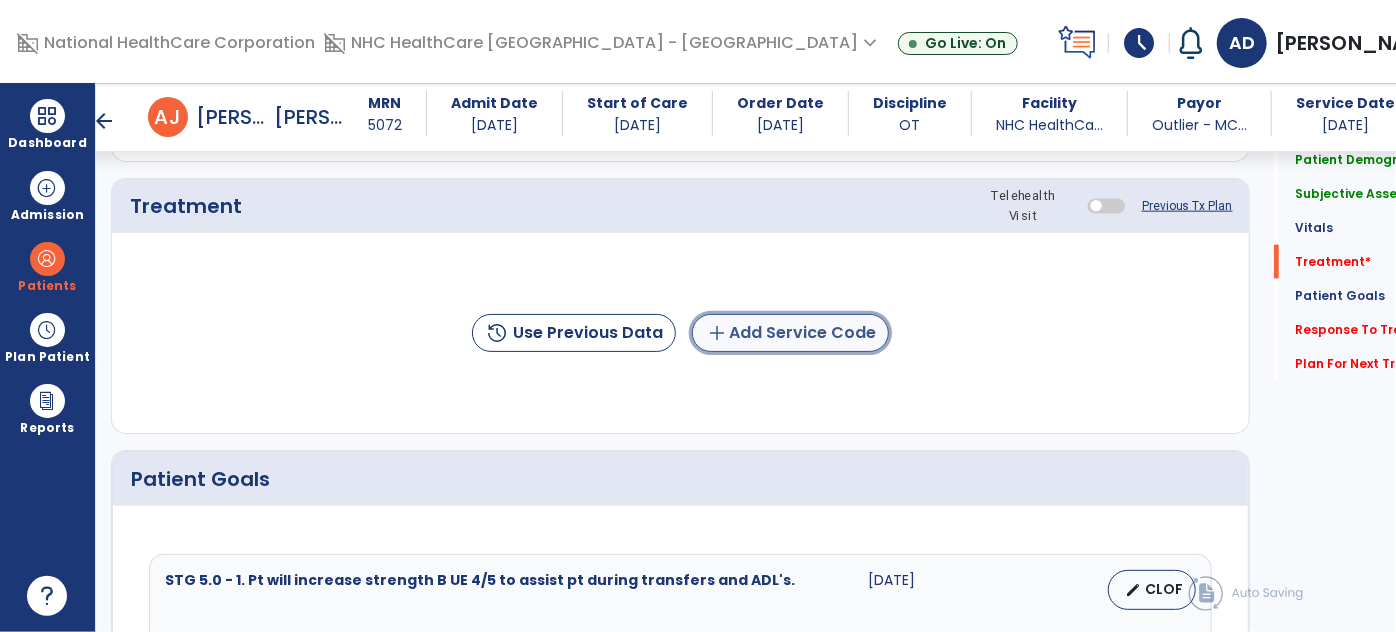 click on "add  Add Service Code" 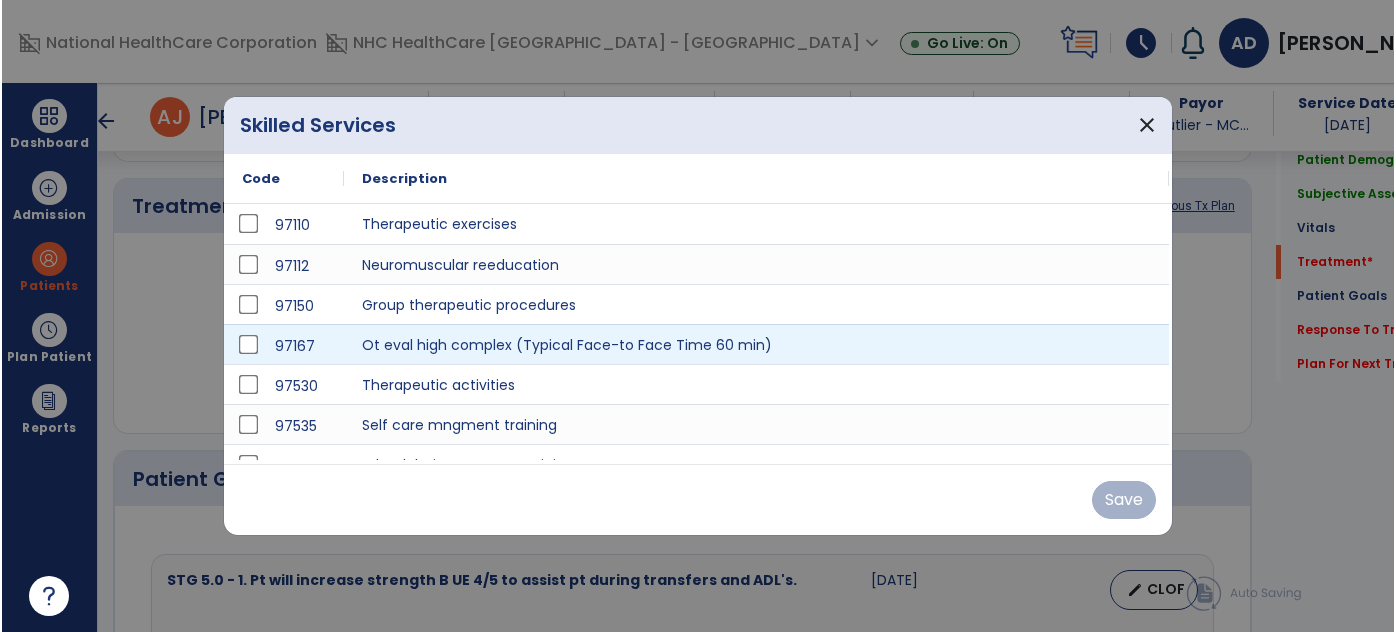 scroll, scrollTop: 1181, scrollLeft: 0, axis: vertical 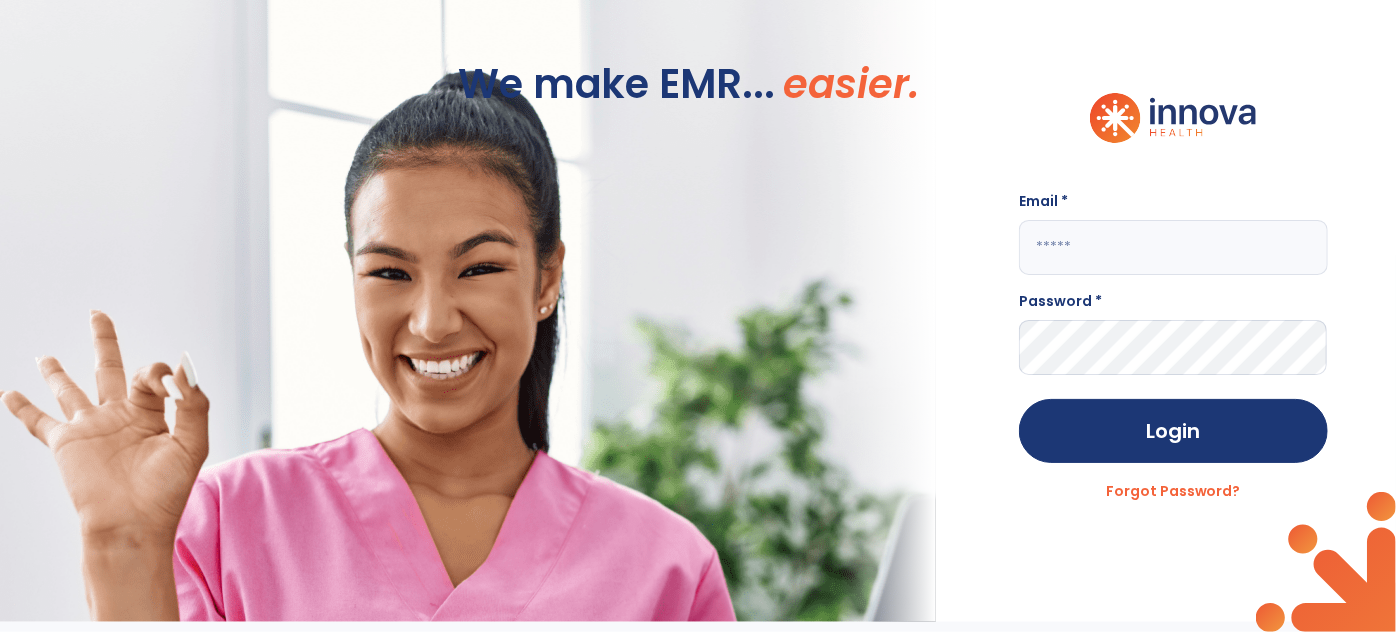 type on "**********" 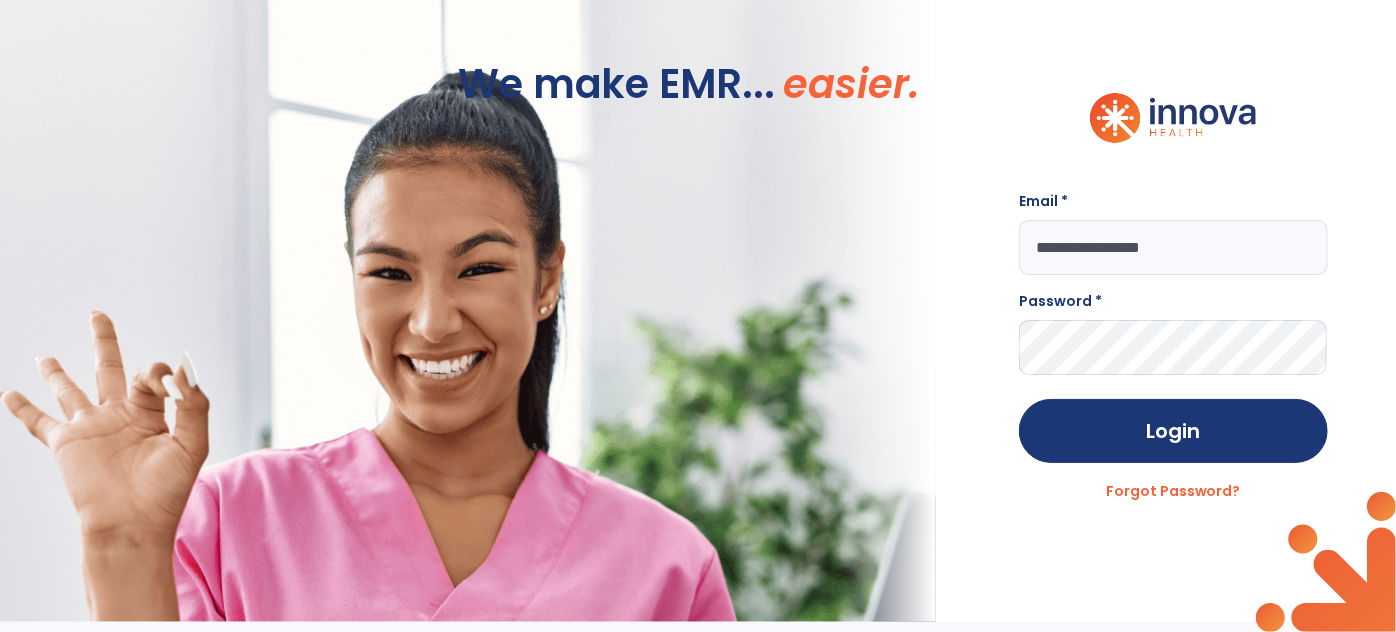 scroll, scrollTop: 0, scrollLeft: 0, axis: both 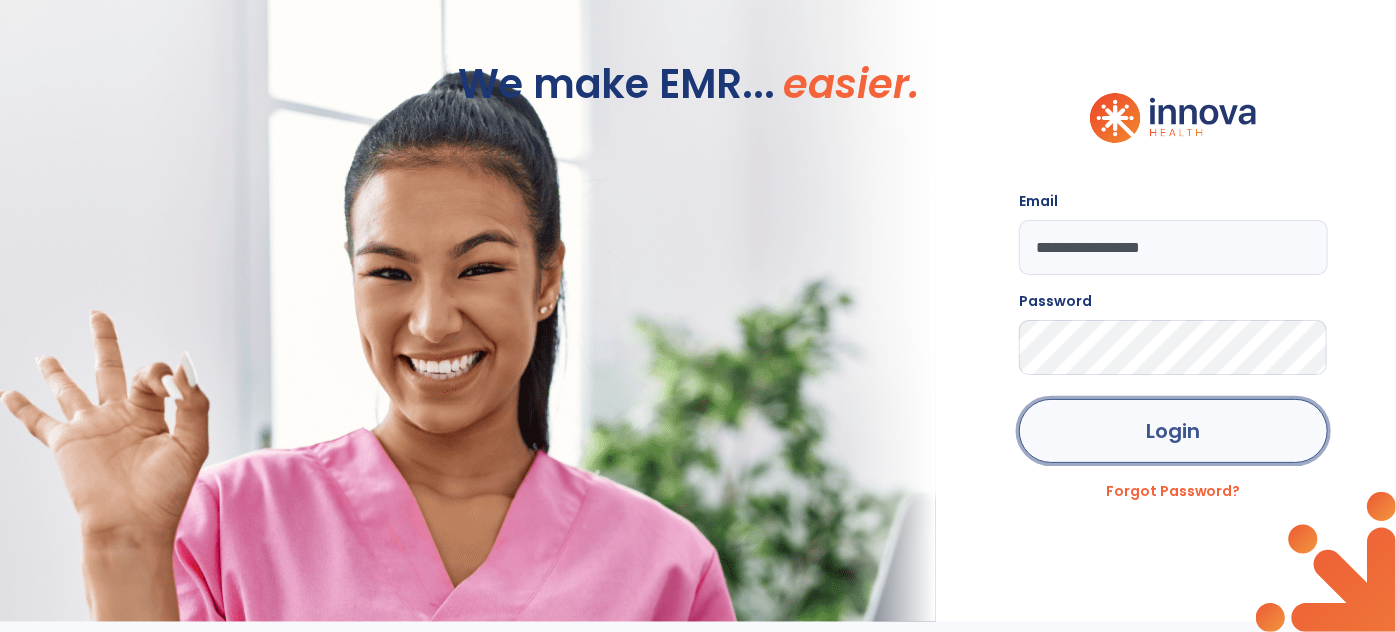 click on "Login" 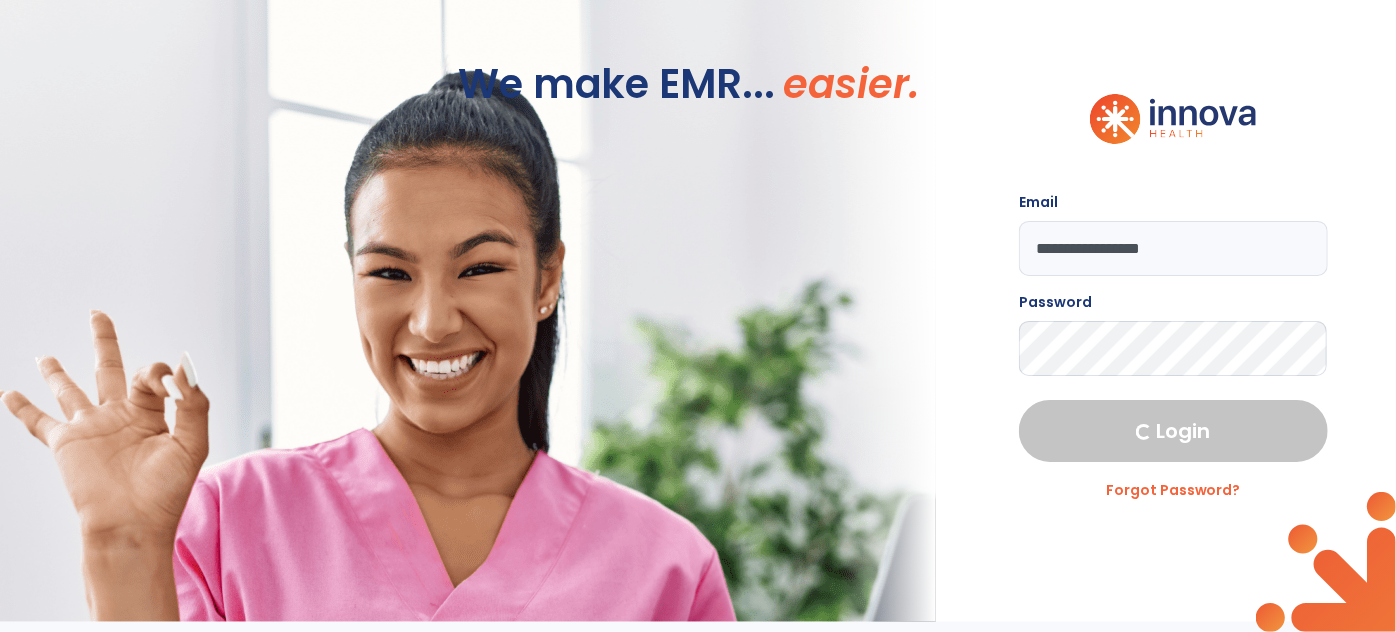 select on "****" 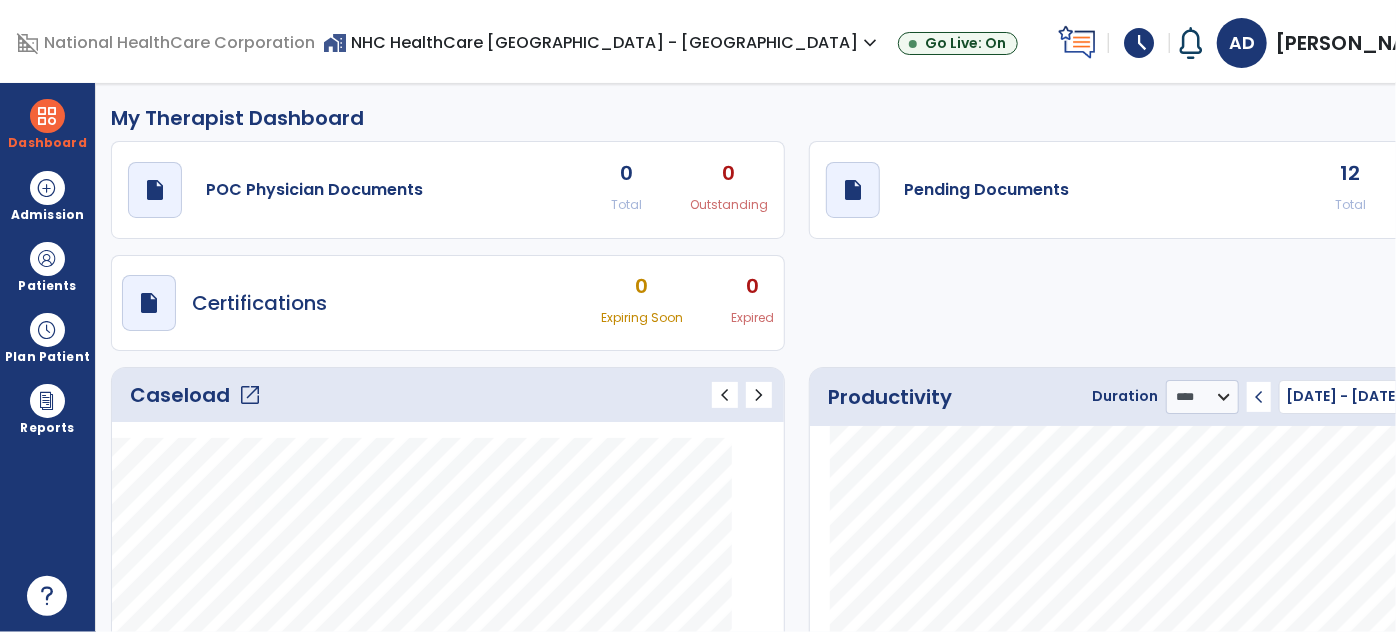 click on "open_in_new" 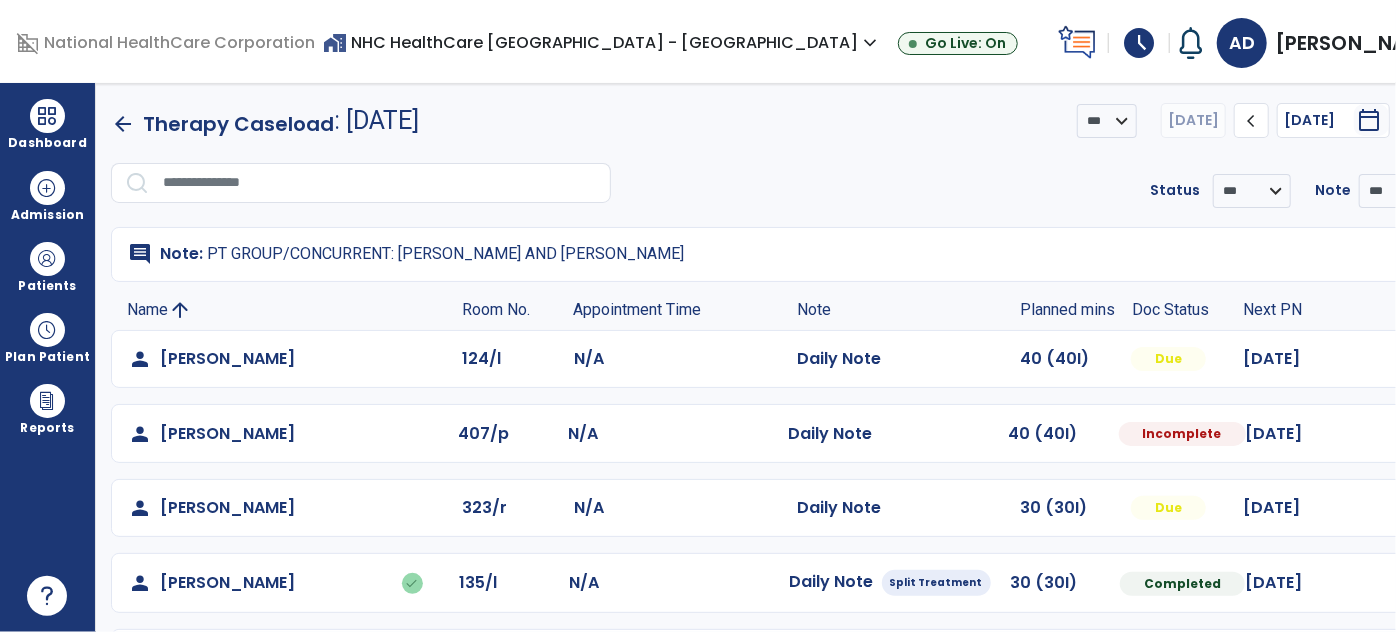 click at bounding box center (1418, 359) 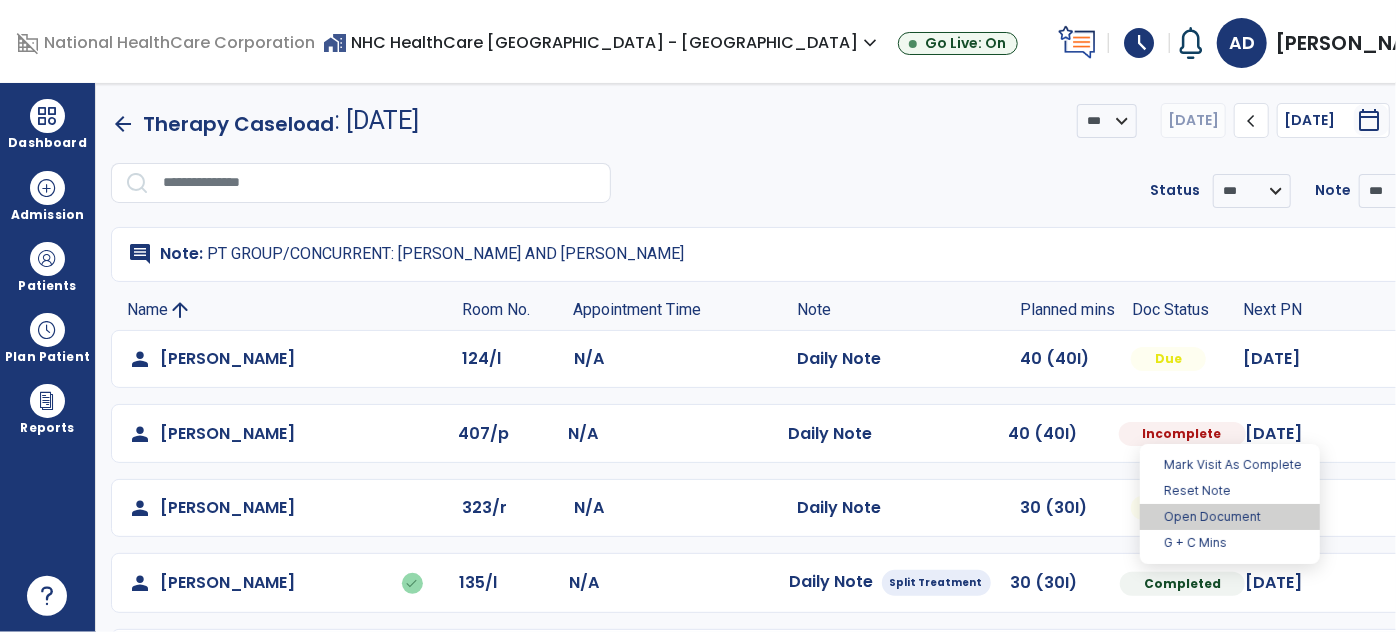 click on "Open Document" at bounding box center [1230, 517] 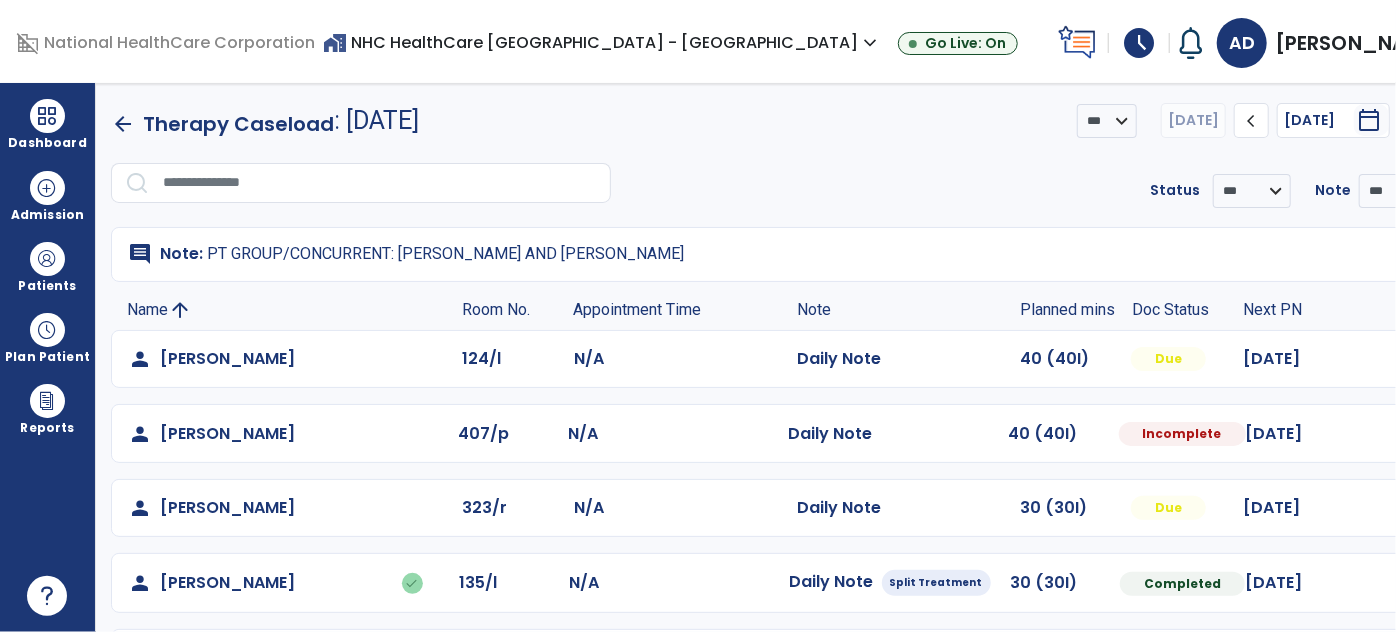 select on "*" 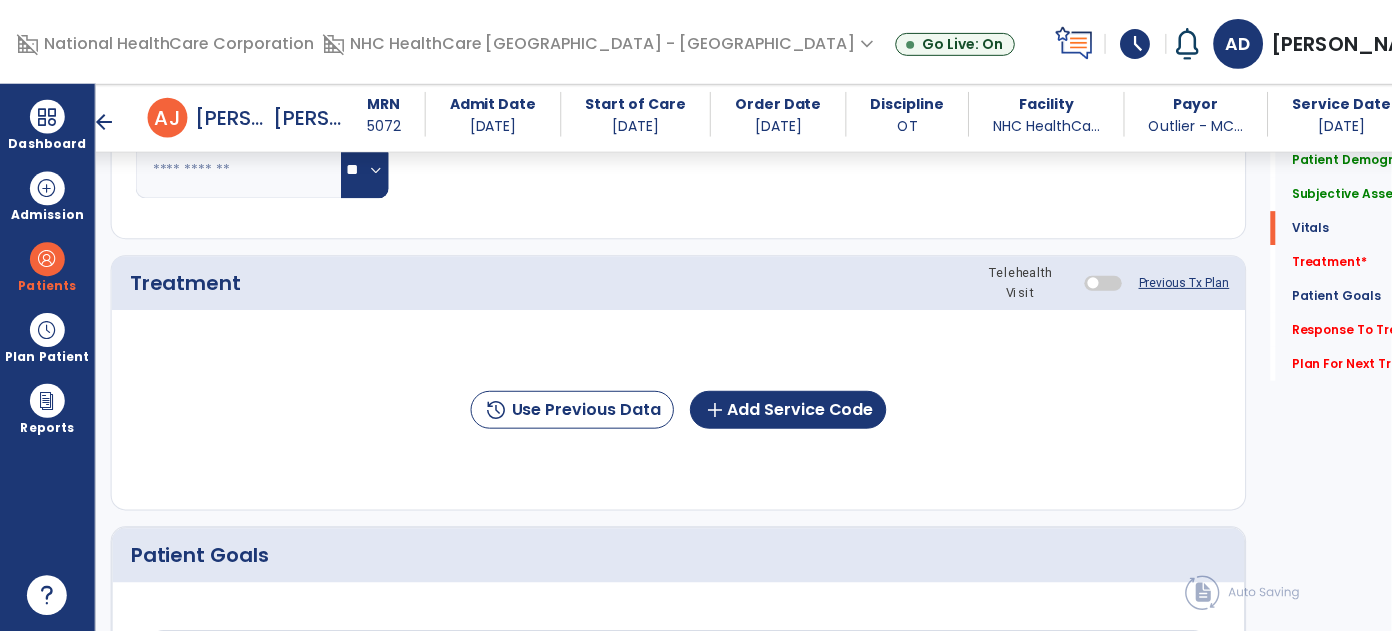 scroll, scrollTop: 1181, scrollLeft: 0, axis: vertical 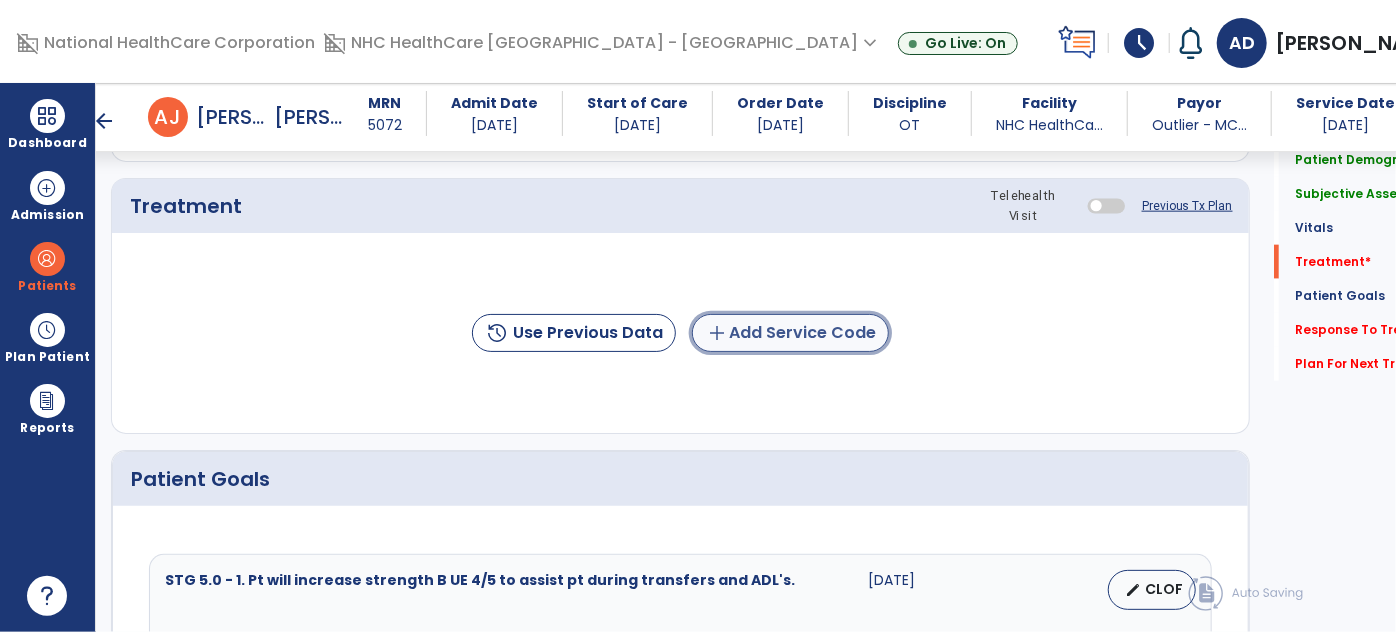 click on "add  Add Service Code" 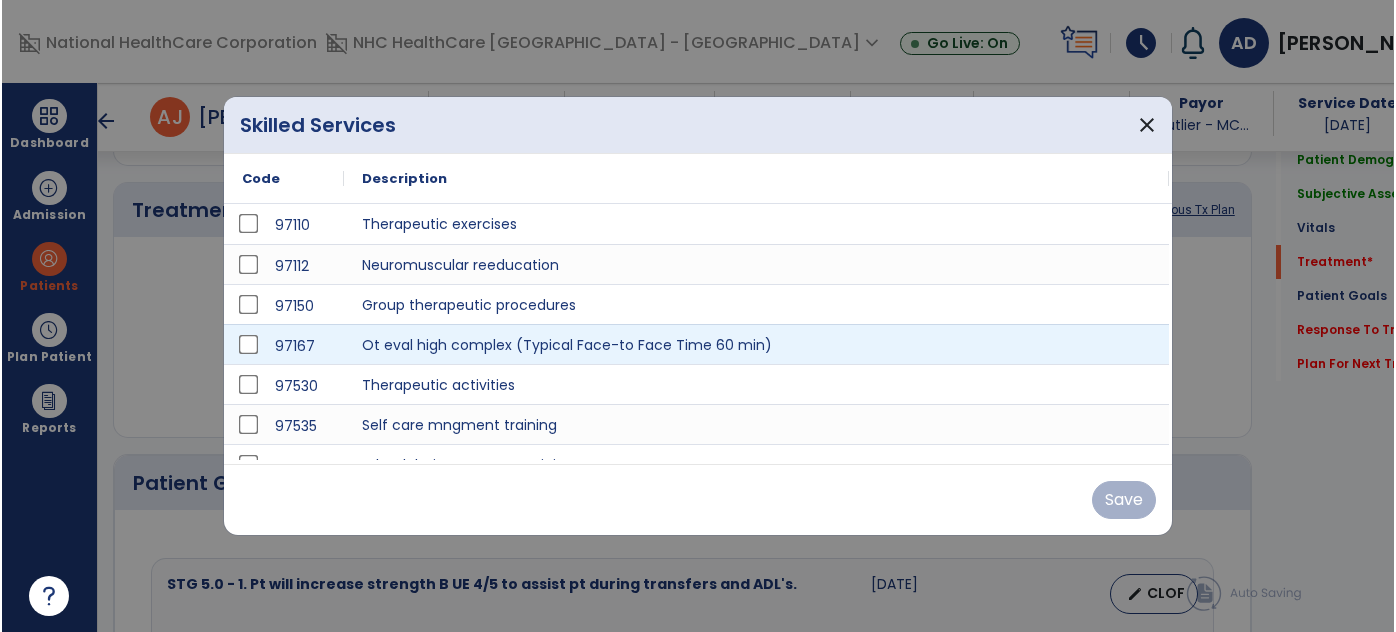scroll, scrollTop: 1181, scrollLeft: 0, axis: vertical 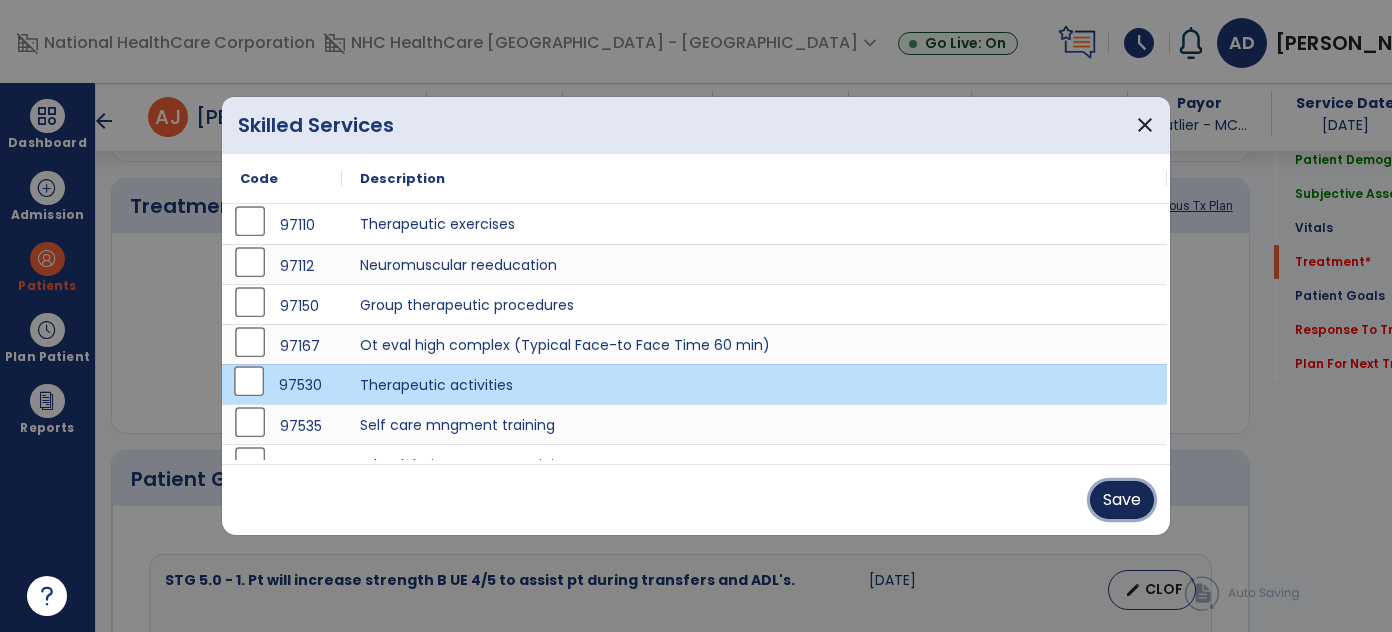 click on "Save" at bounding box center (1122, 500) 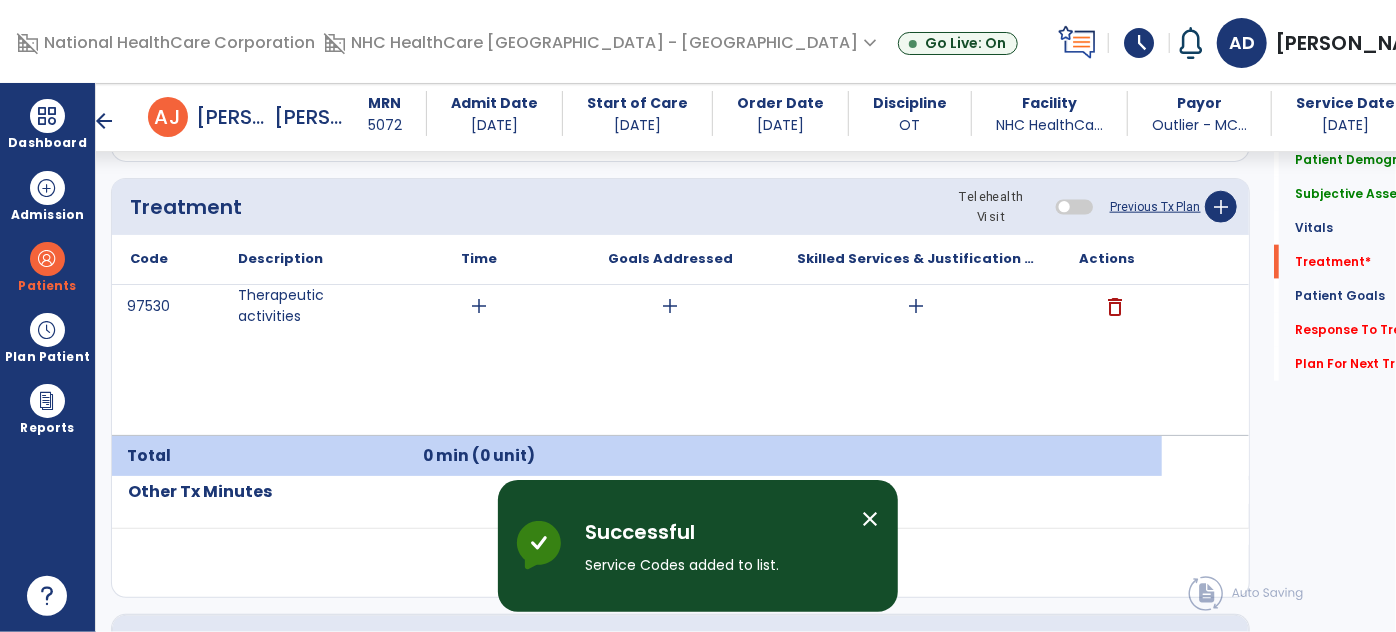 click on "close" at bounding box center [870, 519] 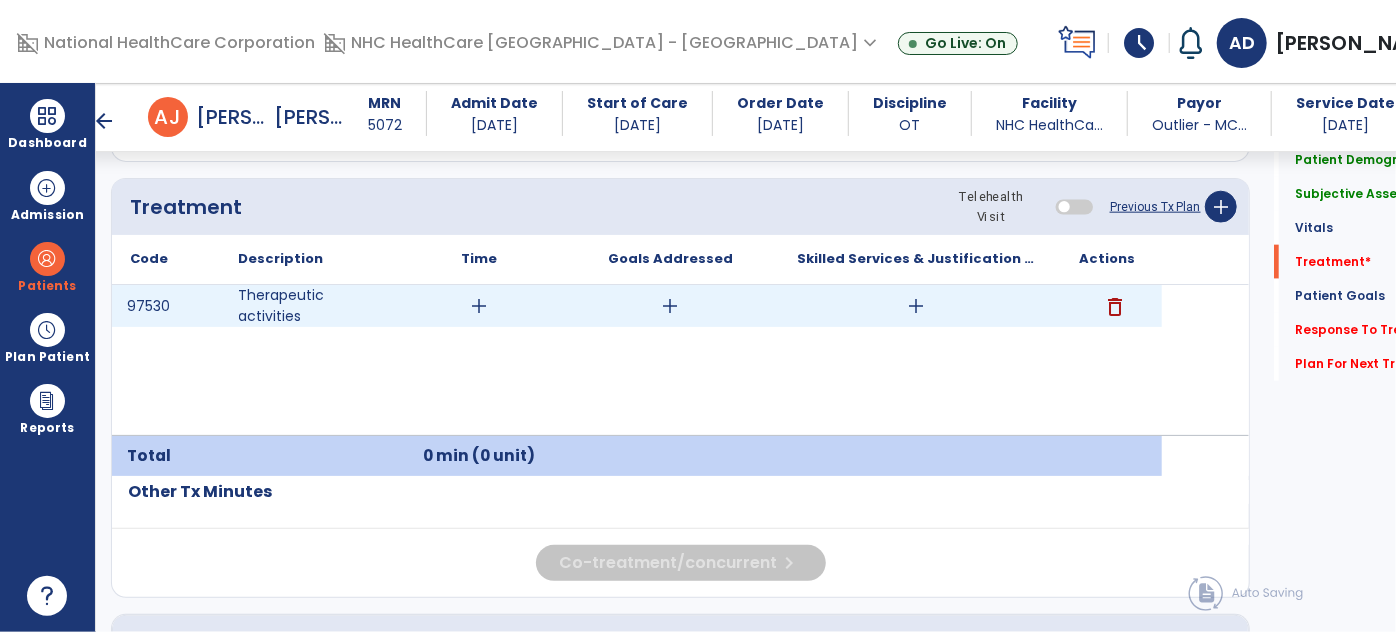 click on "add" at bounding box center (480, 306) 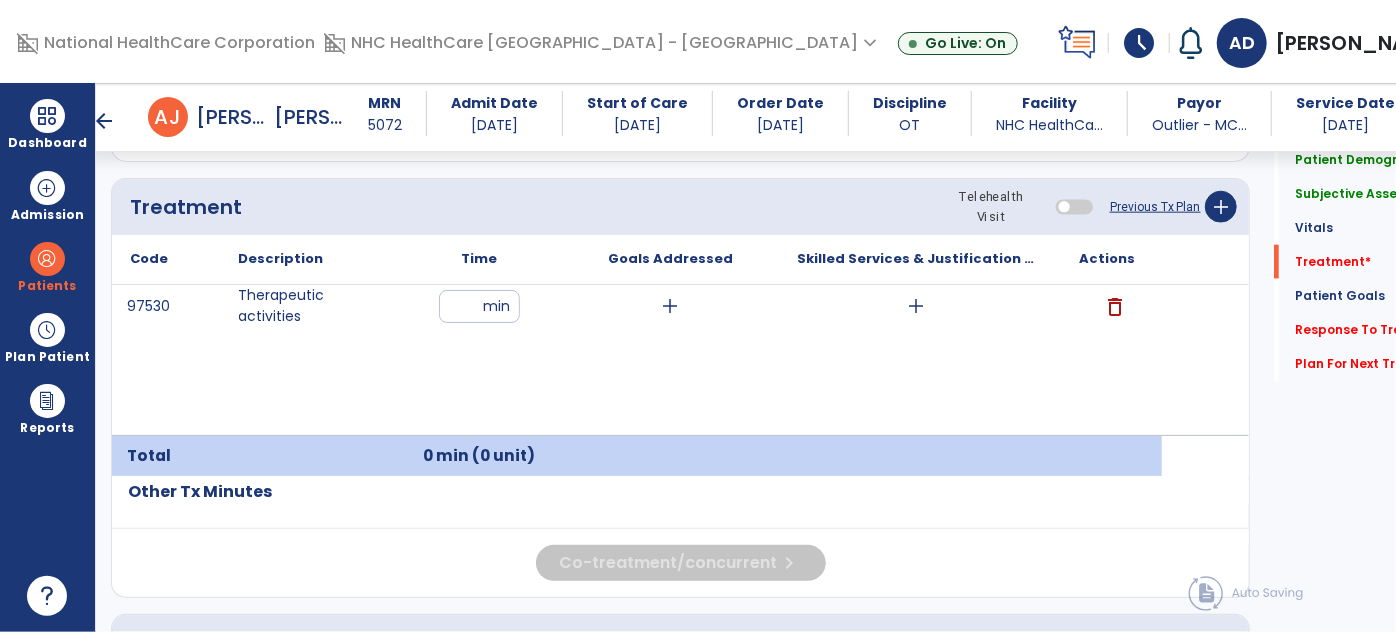 type on "**" 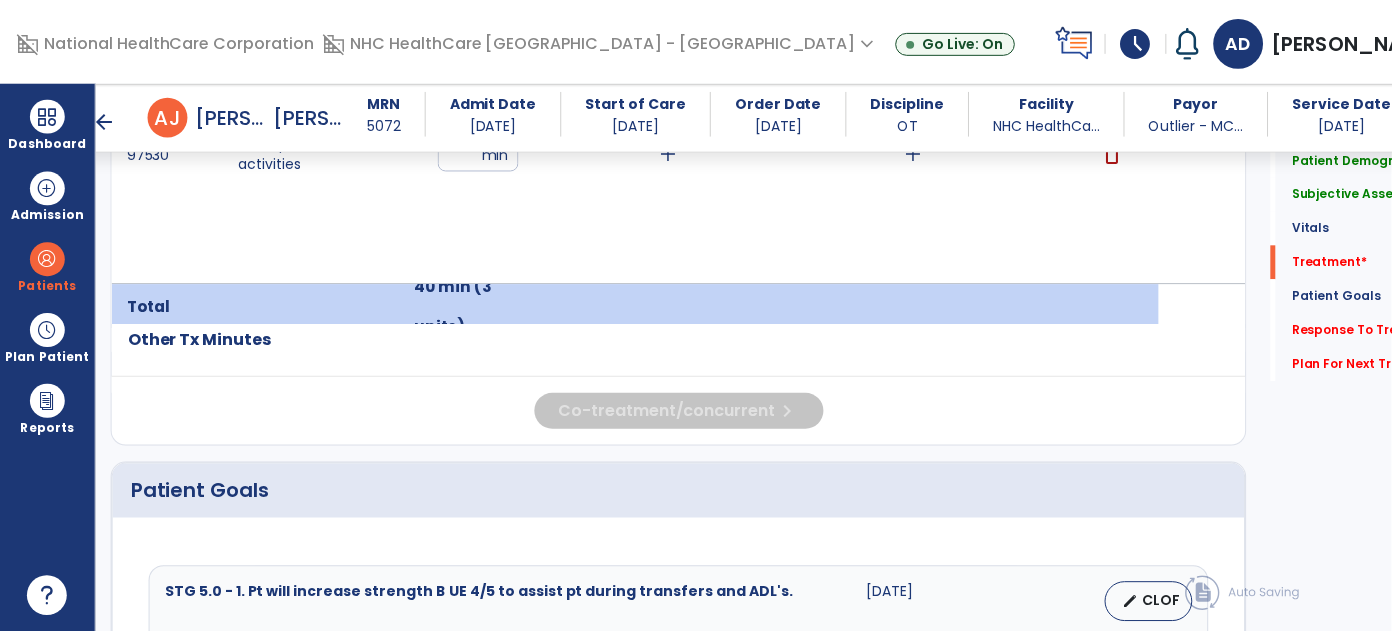 scroll, scrollTop: 1181, scrollLeft: 0, axis: vertical 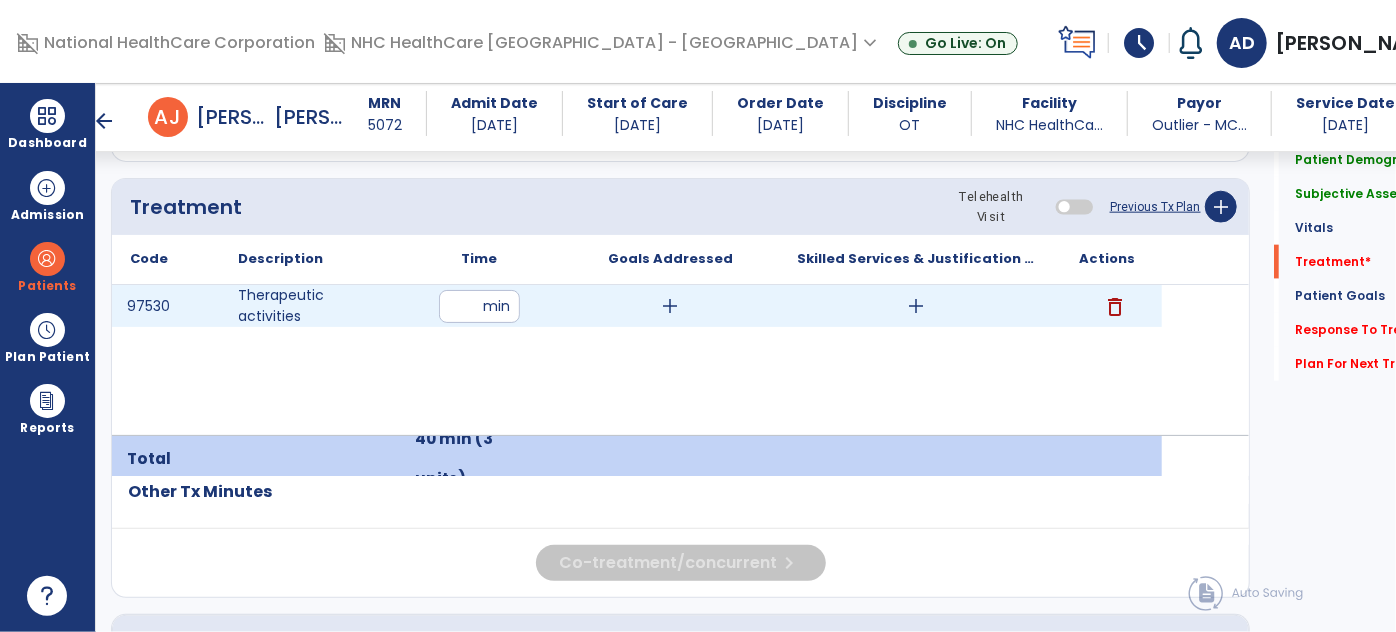 click on "add" at bounding box center (916, 306) 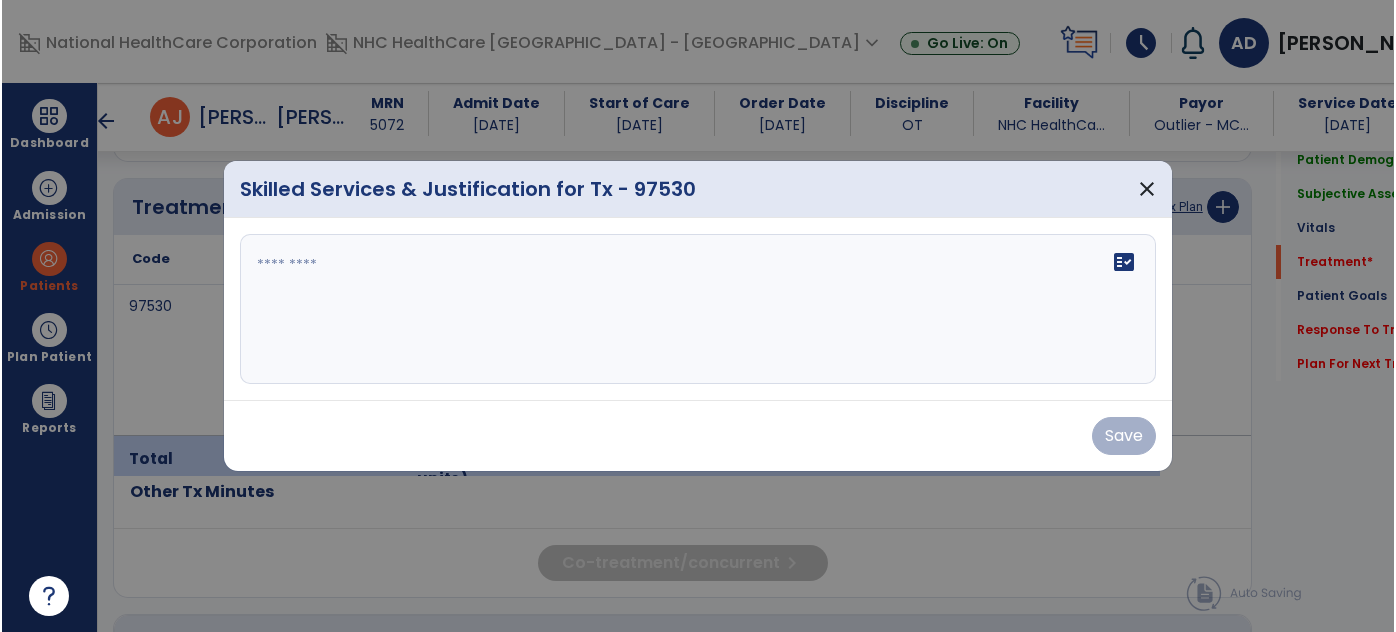 scroll, scrollTop: 1181, scrollLeft: 0, axis: vertical 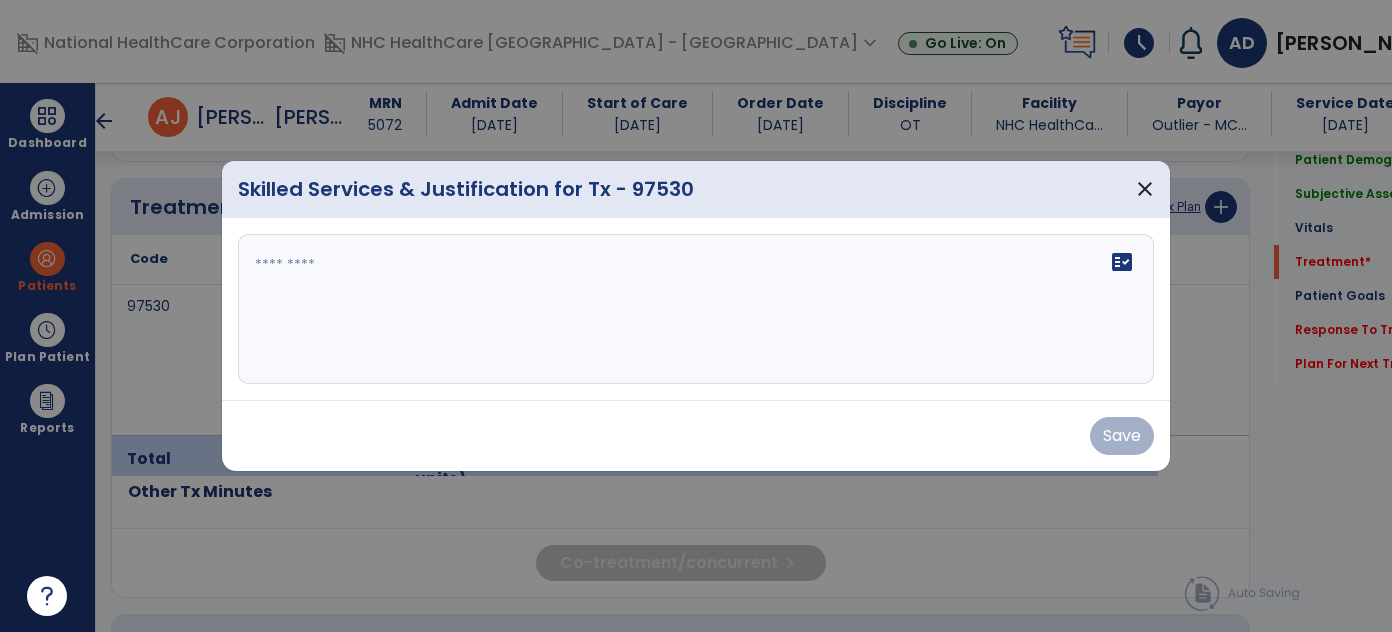click on "fact_check" at bounding box center [696, 309] 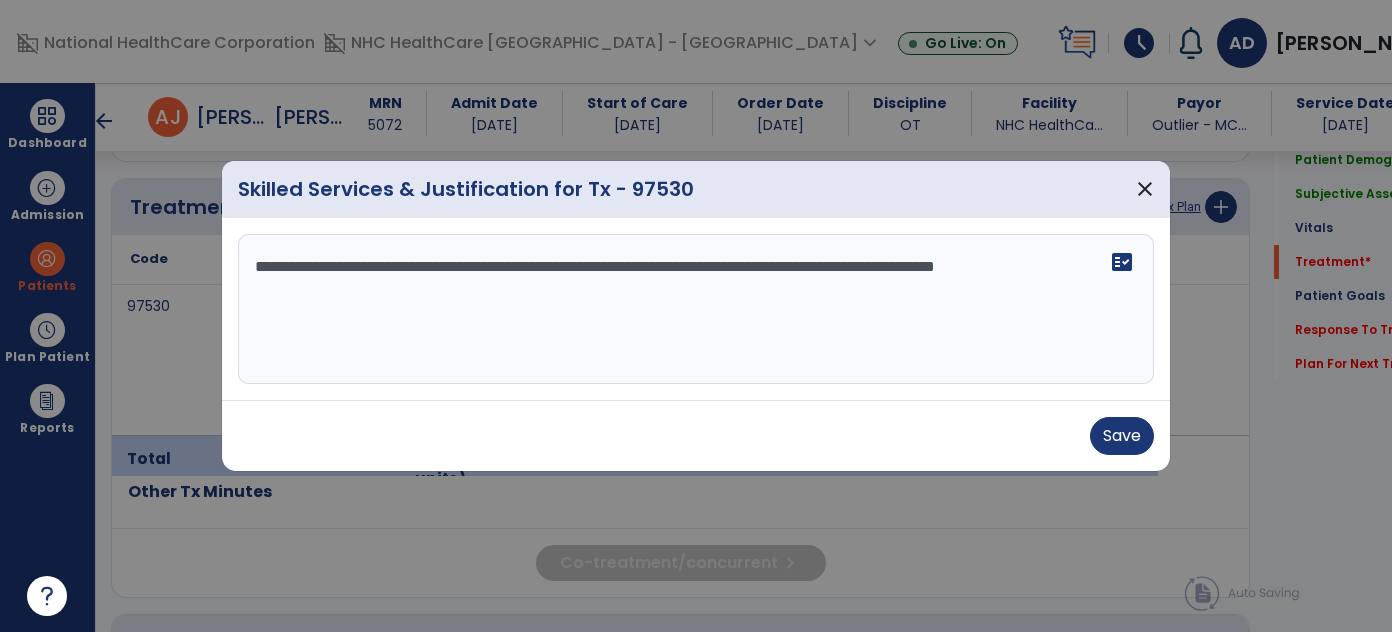 click on "**********" at bounding box center [696, 309] 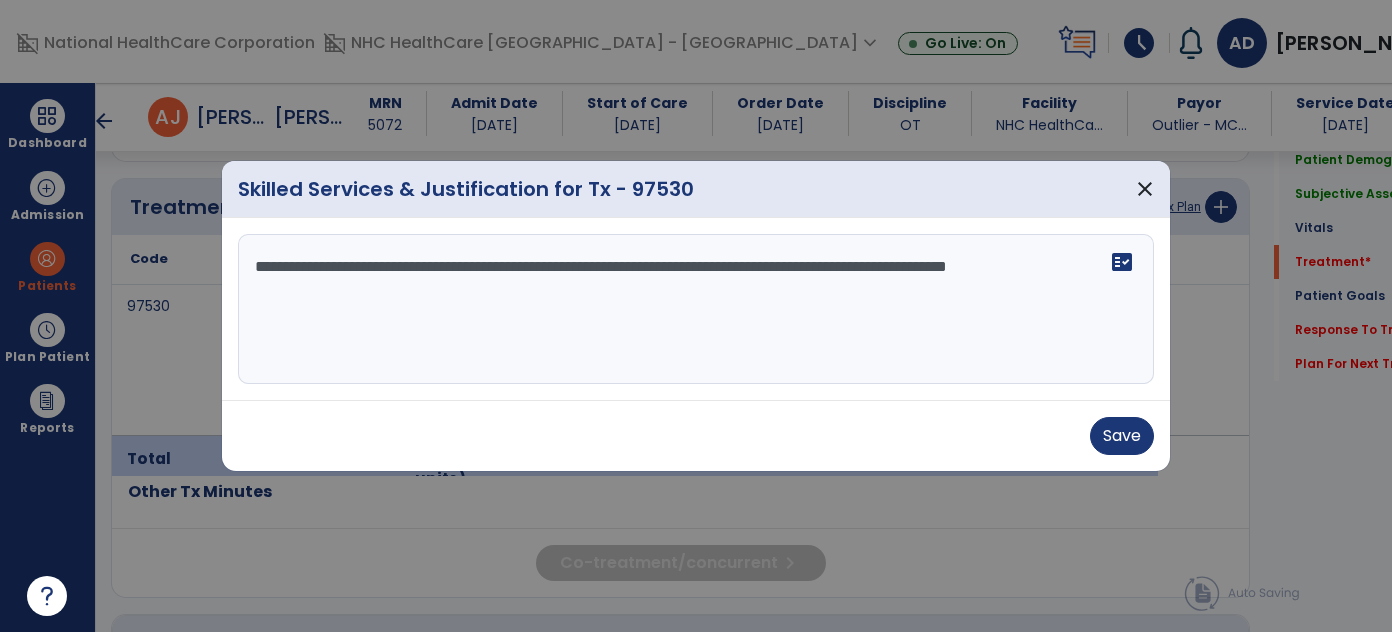 click on "**********" at bounding box center [696, 309] 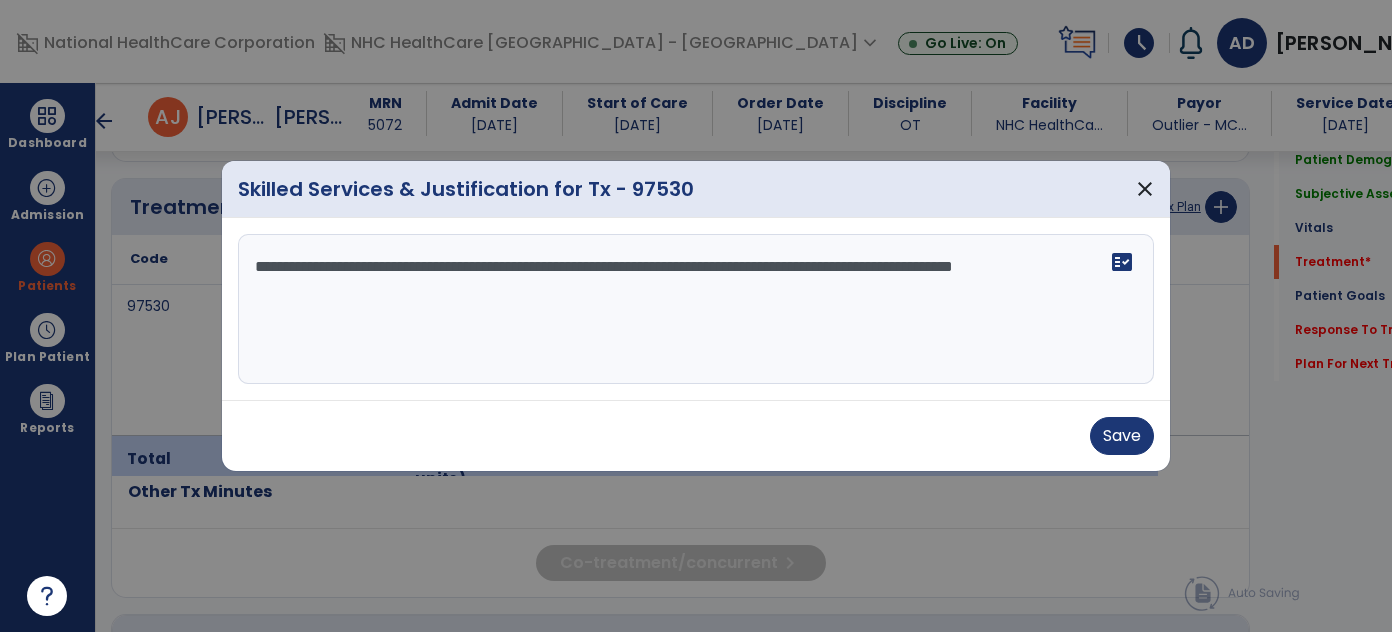 click at bounding box center (696, 316) 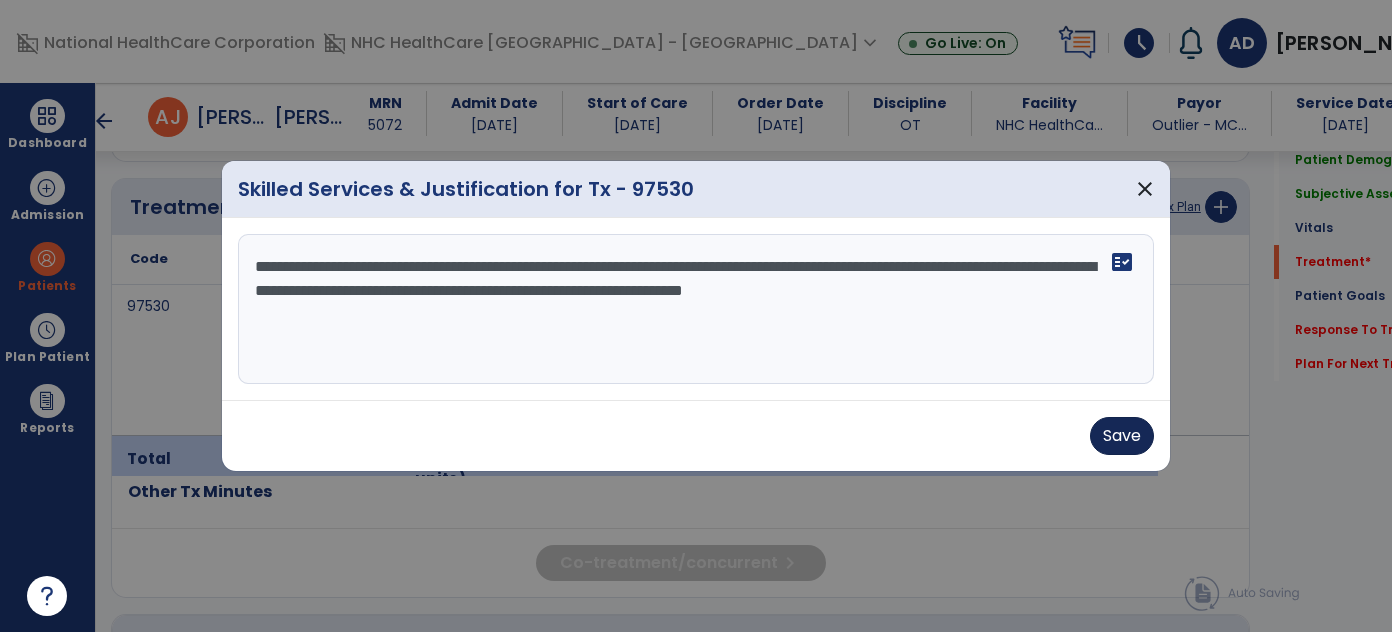 type on "**********" 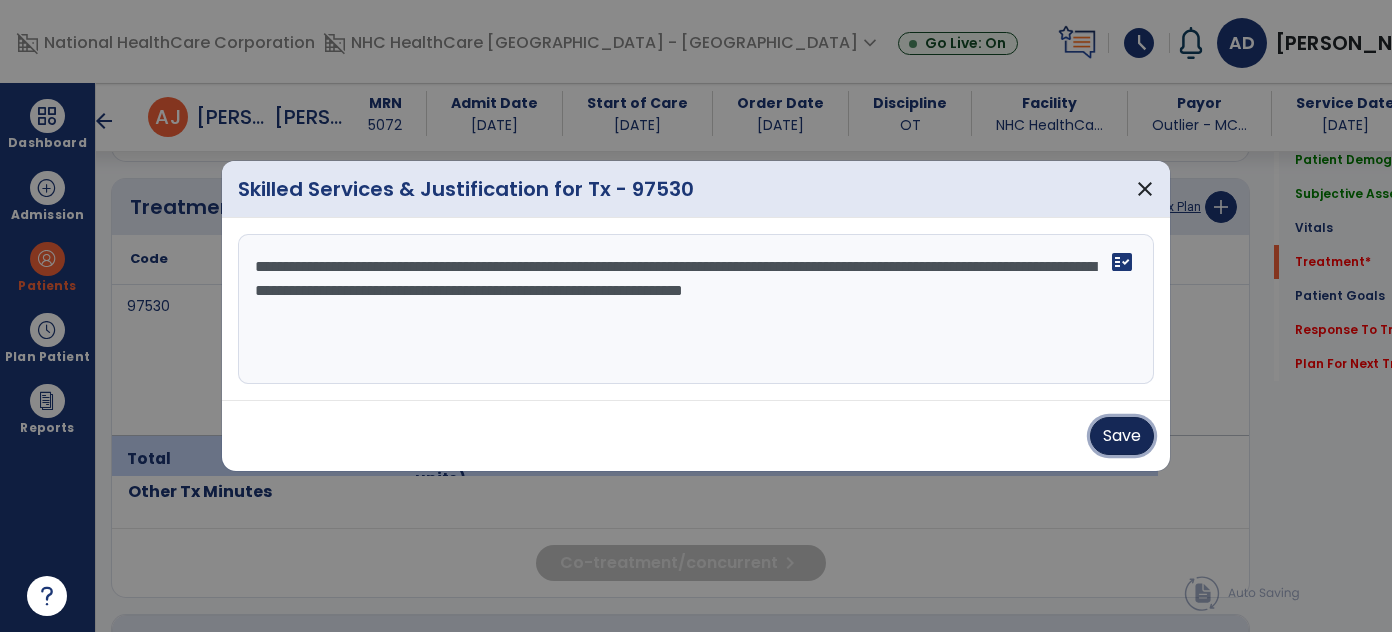 click on "Save" at bounding box center [1122, 436] 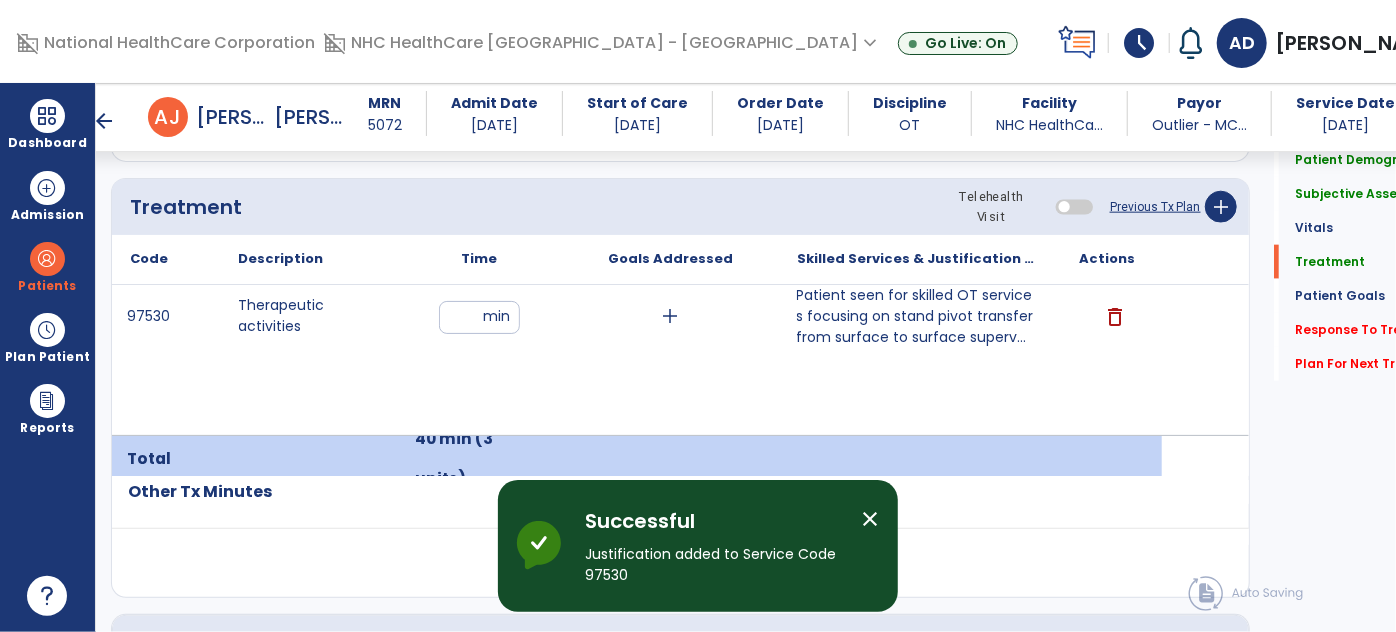 click on "close" at bounding box center (870, 519) 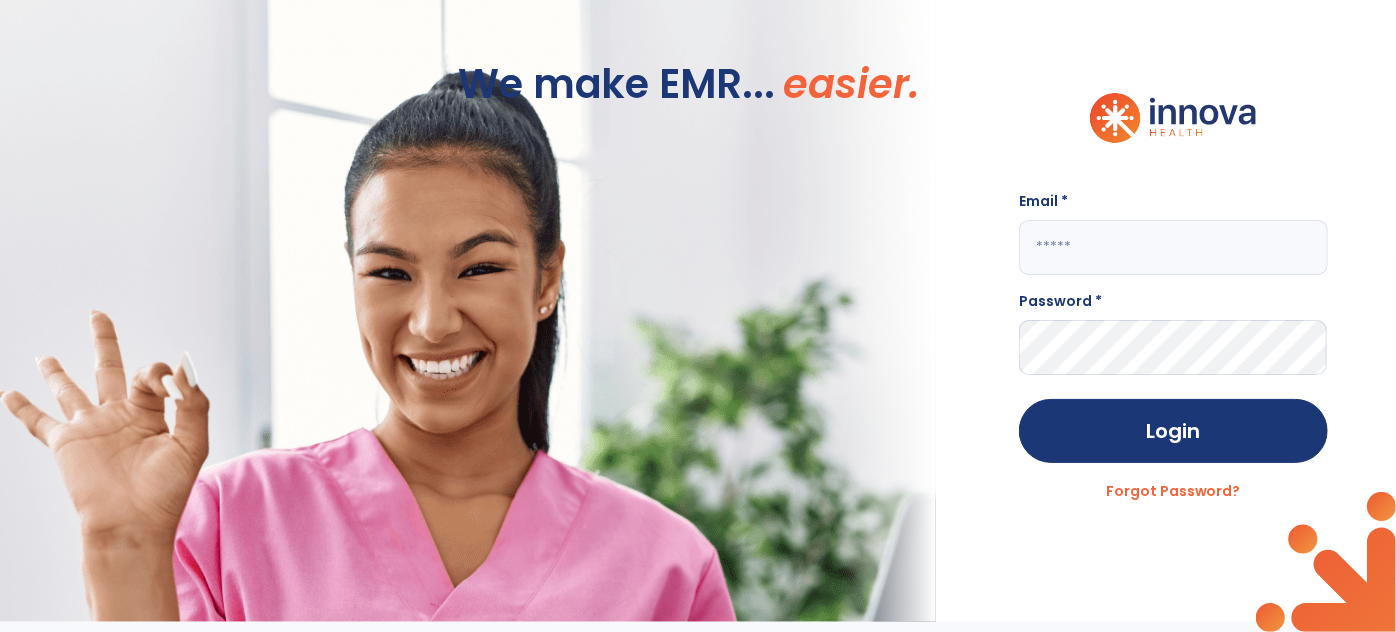 type on "**********" 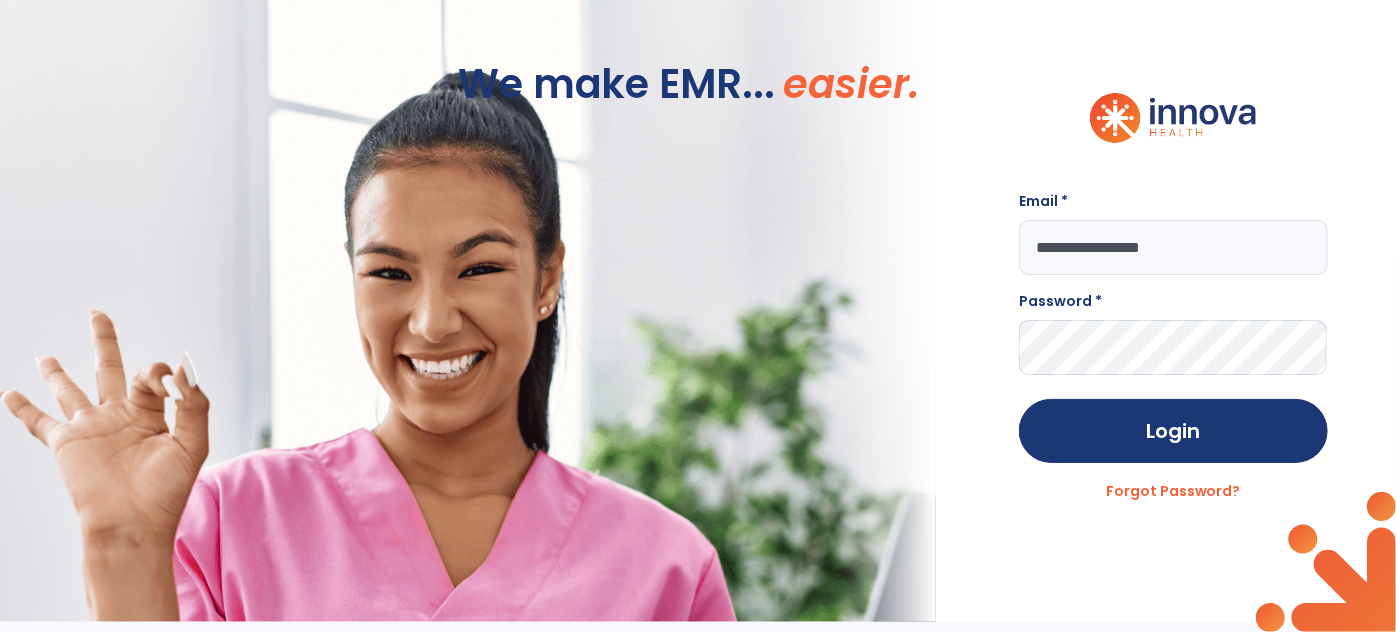 scroll, scrollTop: 0, scrollLeft: 0, axis: both 